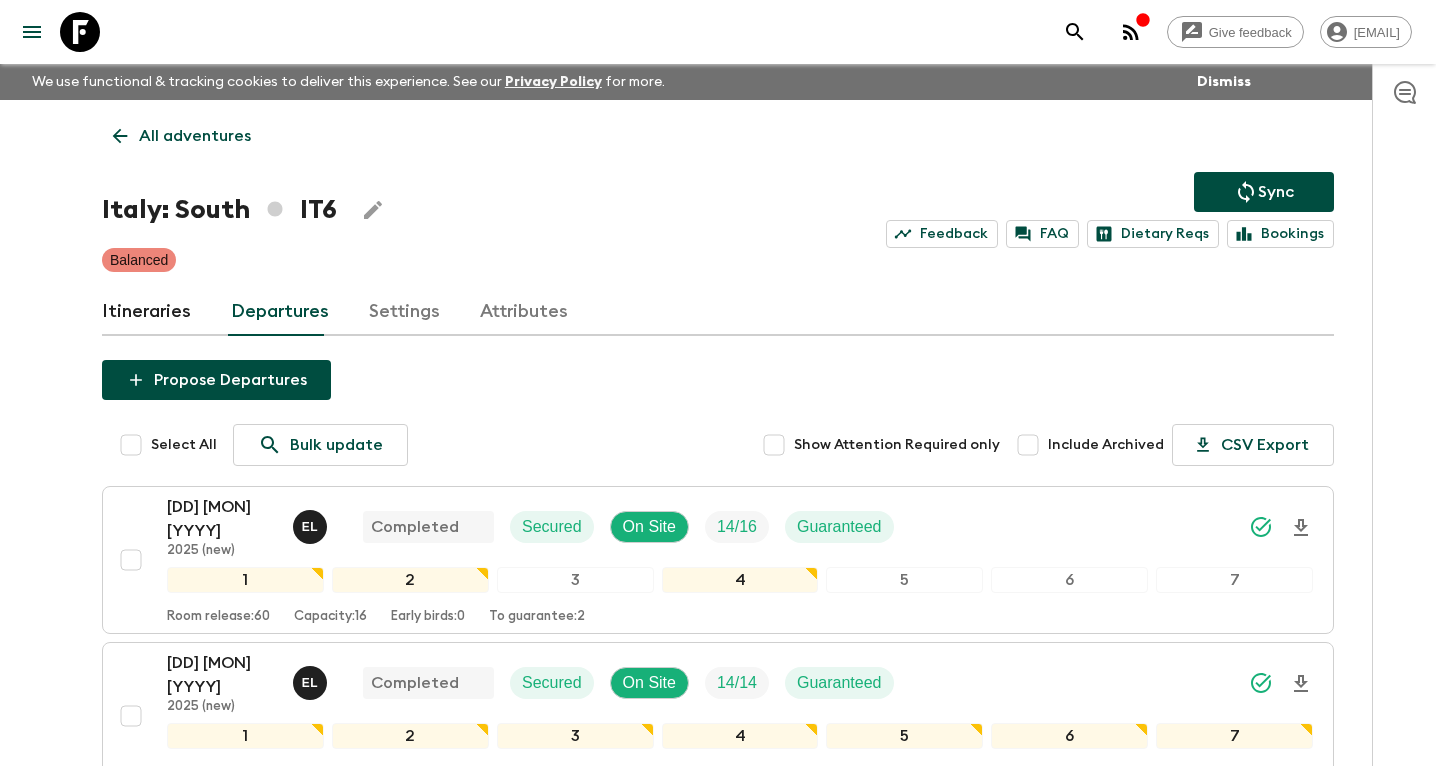 scroll, scrollTop: 1049, scrollLeft: 0, axis: vertical 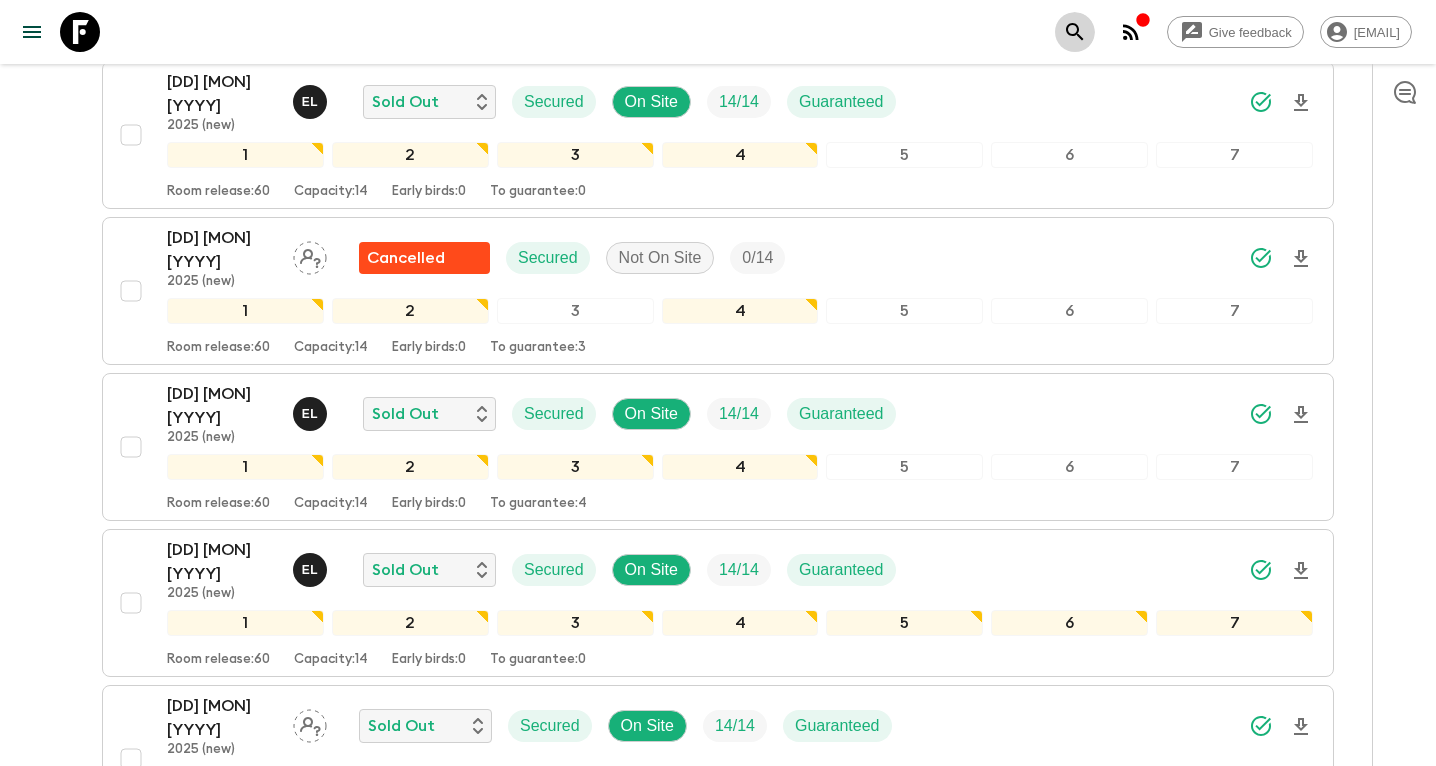 click 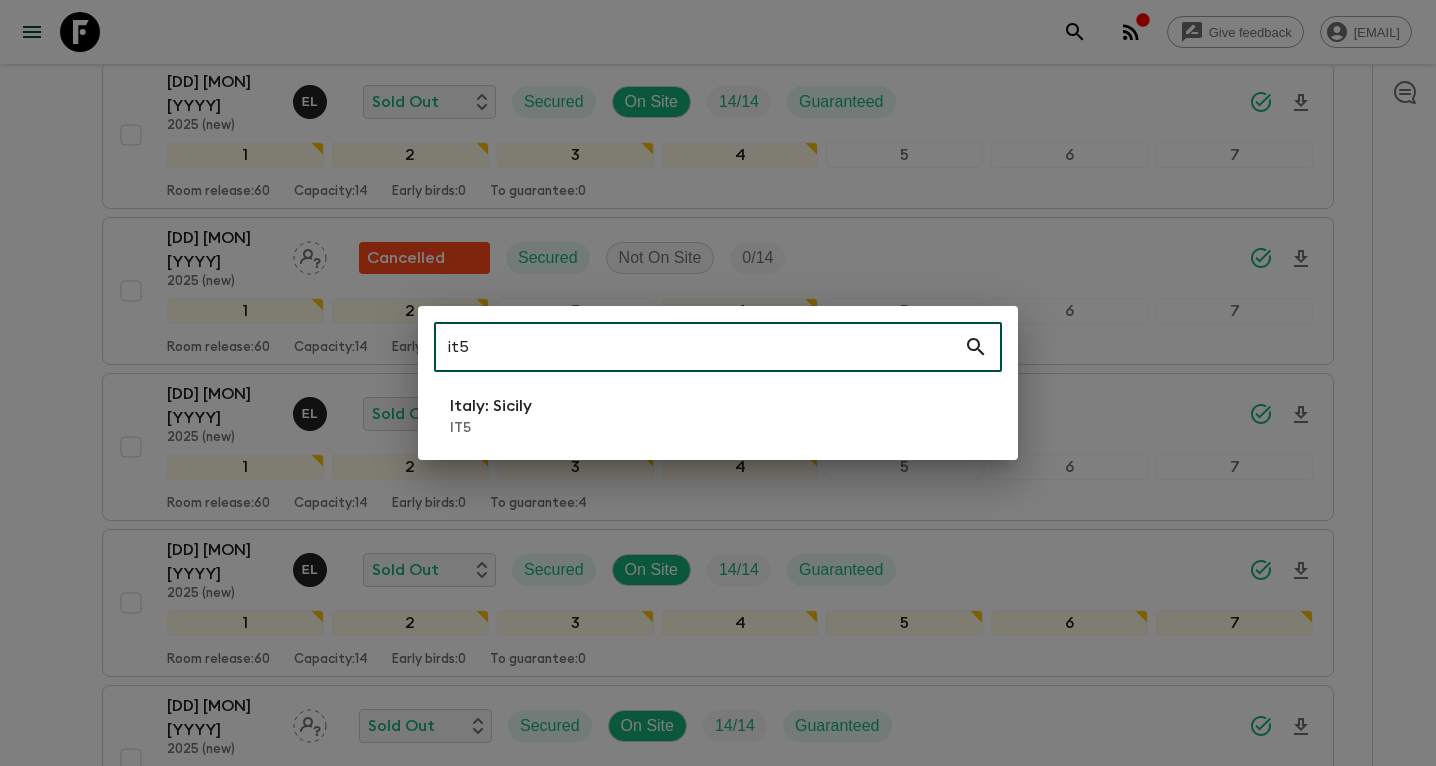 type on "it5" 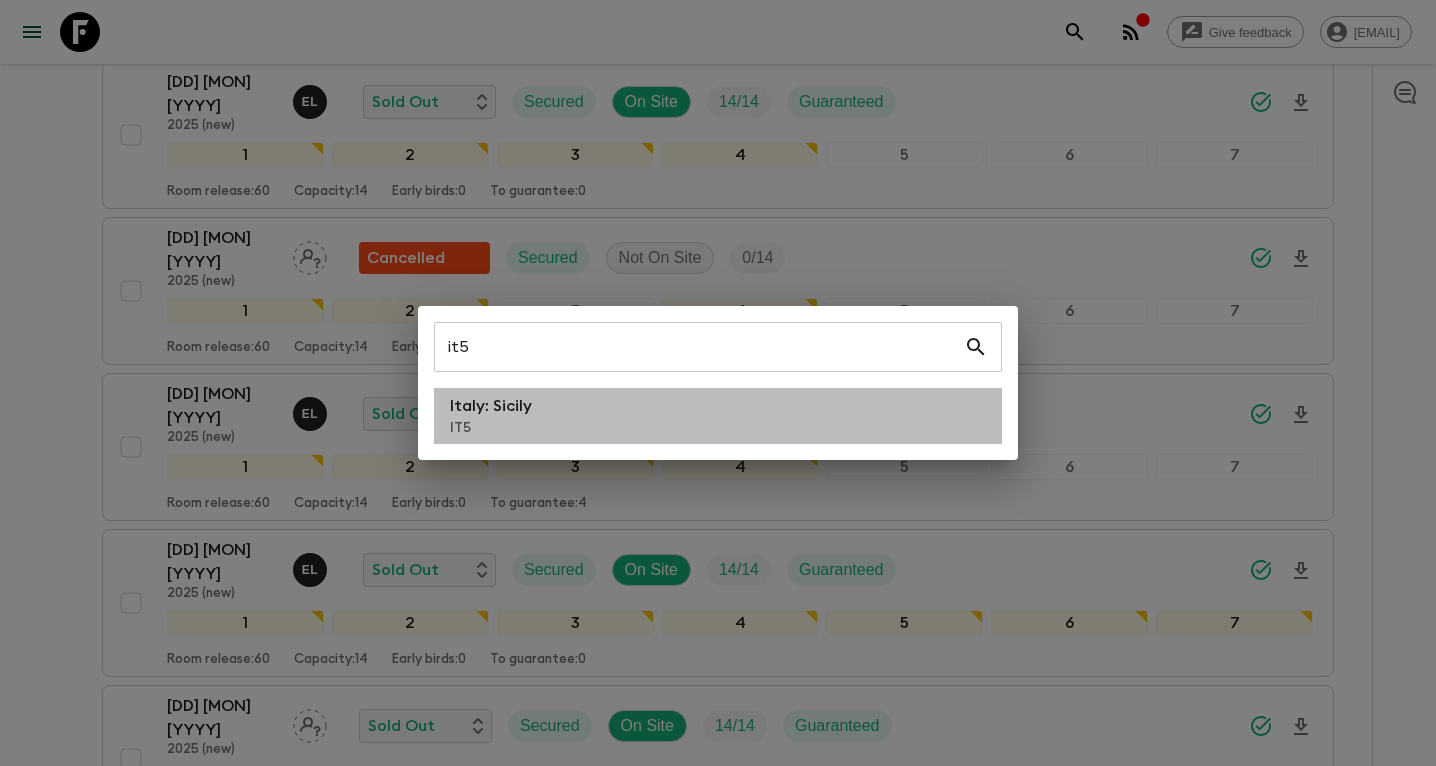 click on "Italy: Sicily IT[NUMBER]" at bounding box center (718, 416) 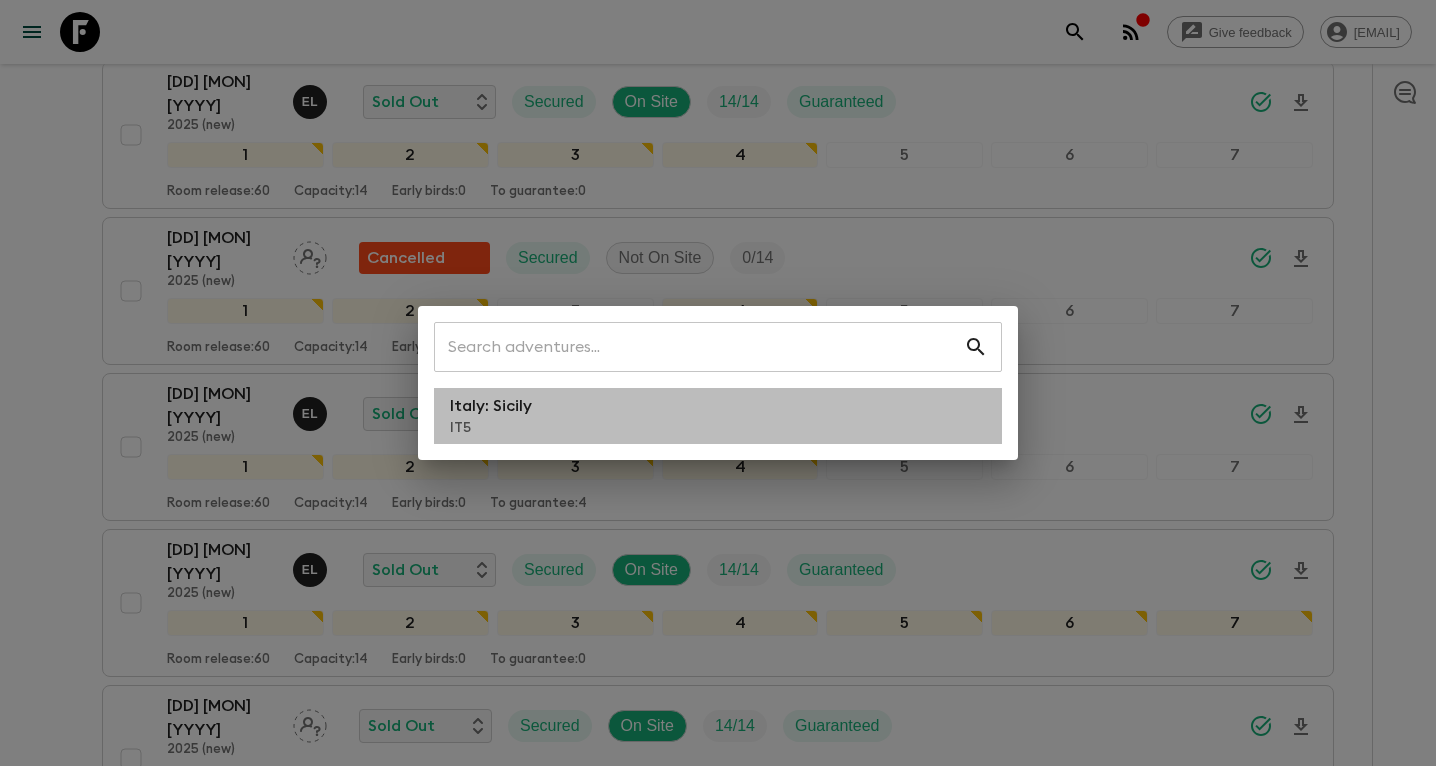 scroll, scrollTop: 0, scrollLeft: 0, axis: both 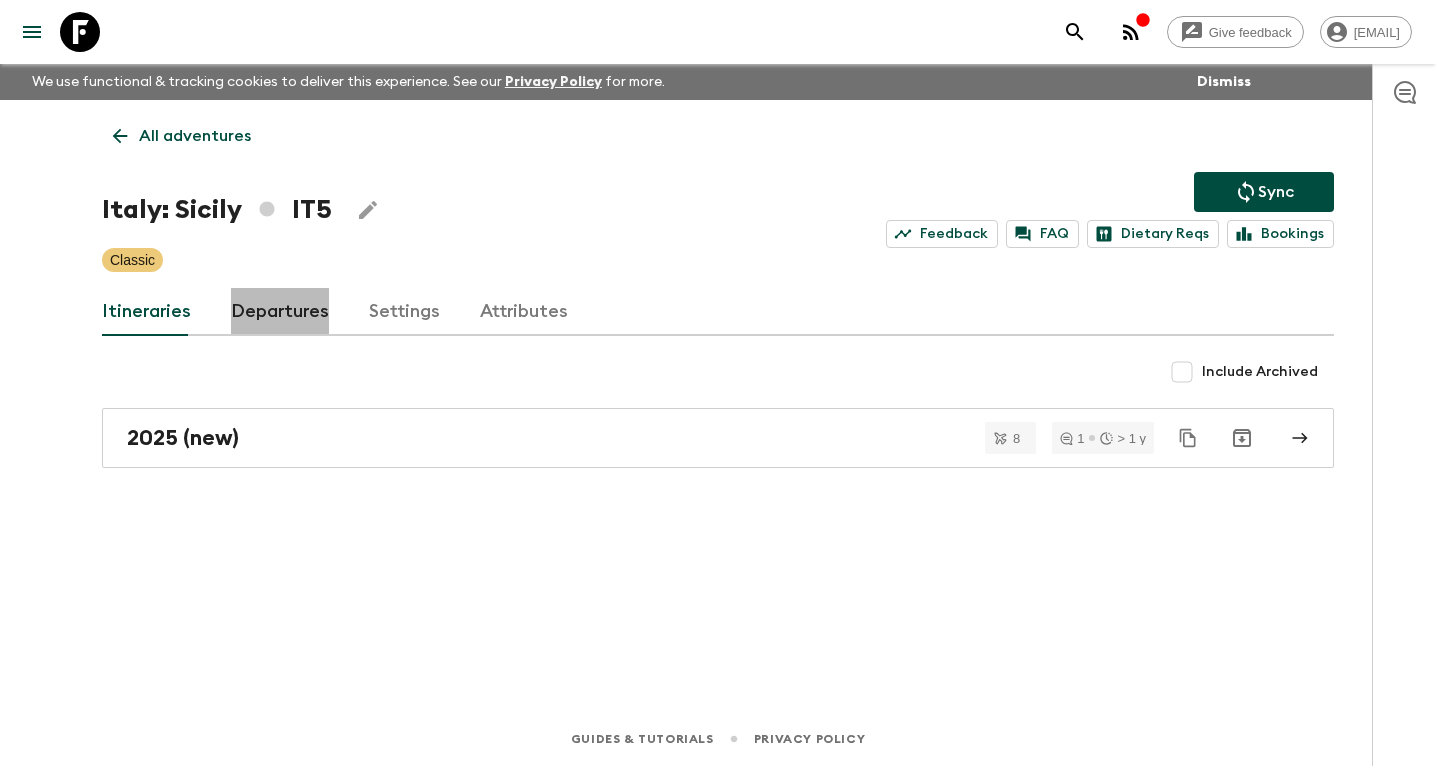 click on "Departures" at bounding box center [280, 312] 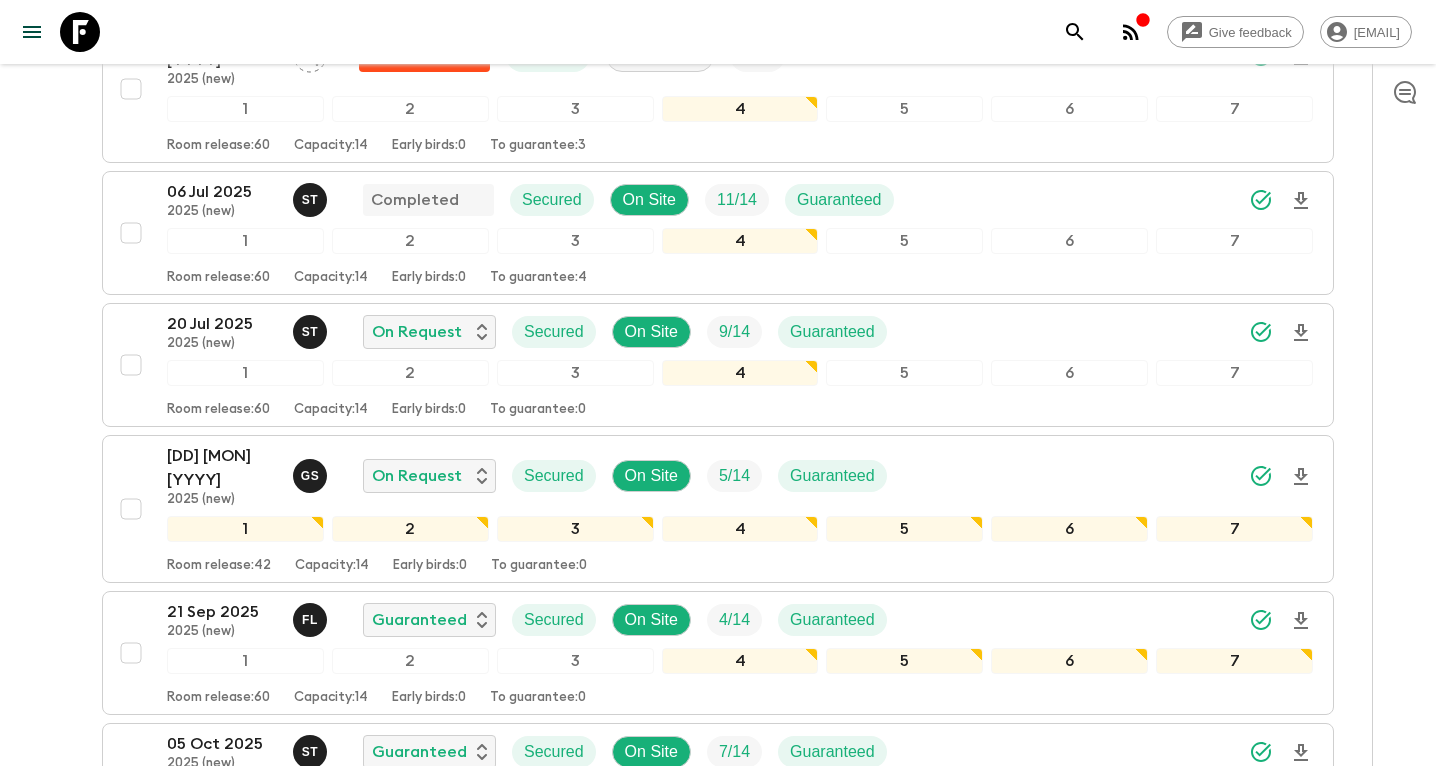 scroll, scrollTop: 1830, scrollLeft: 0, axis: vertical 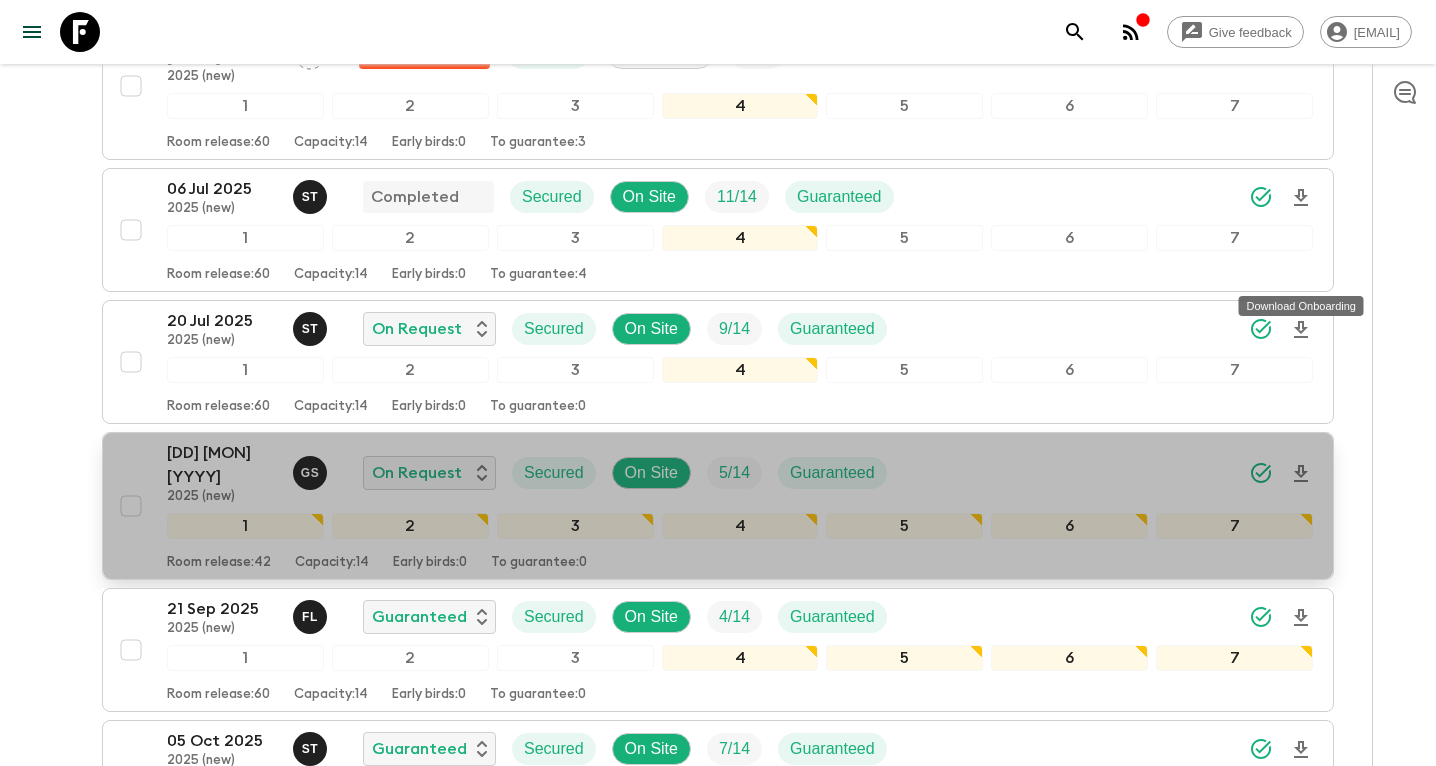 click 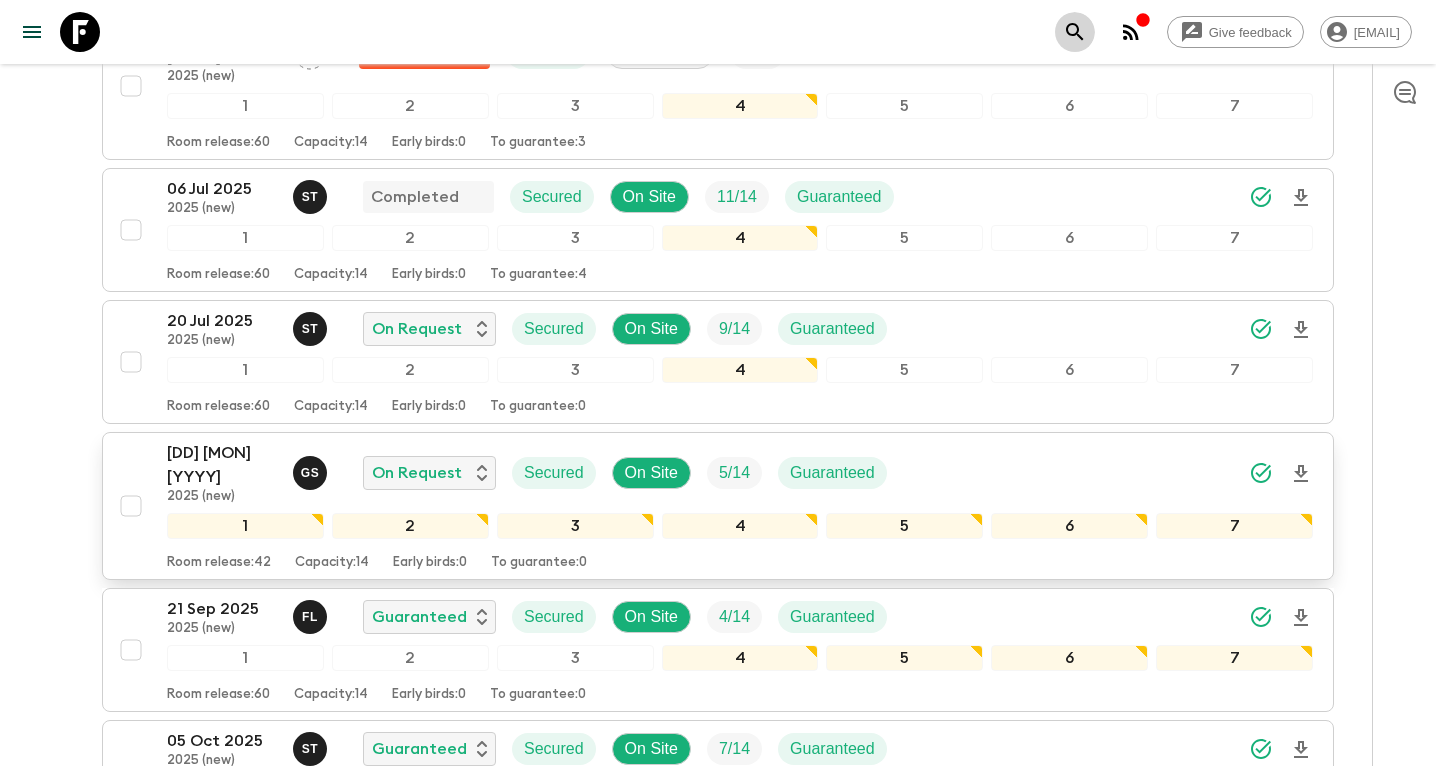 click 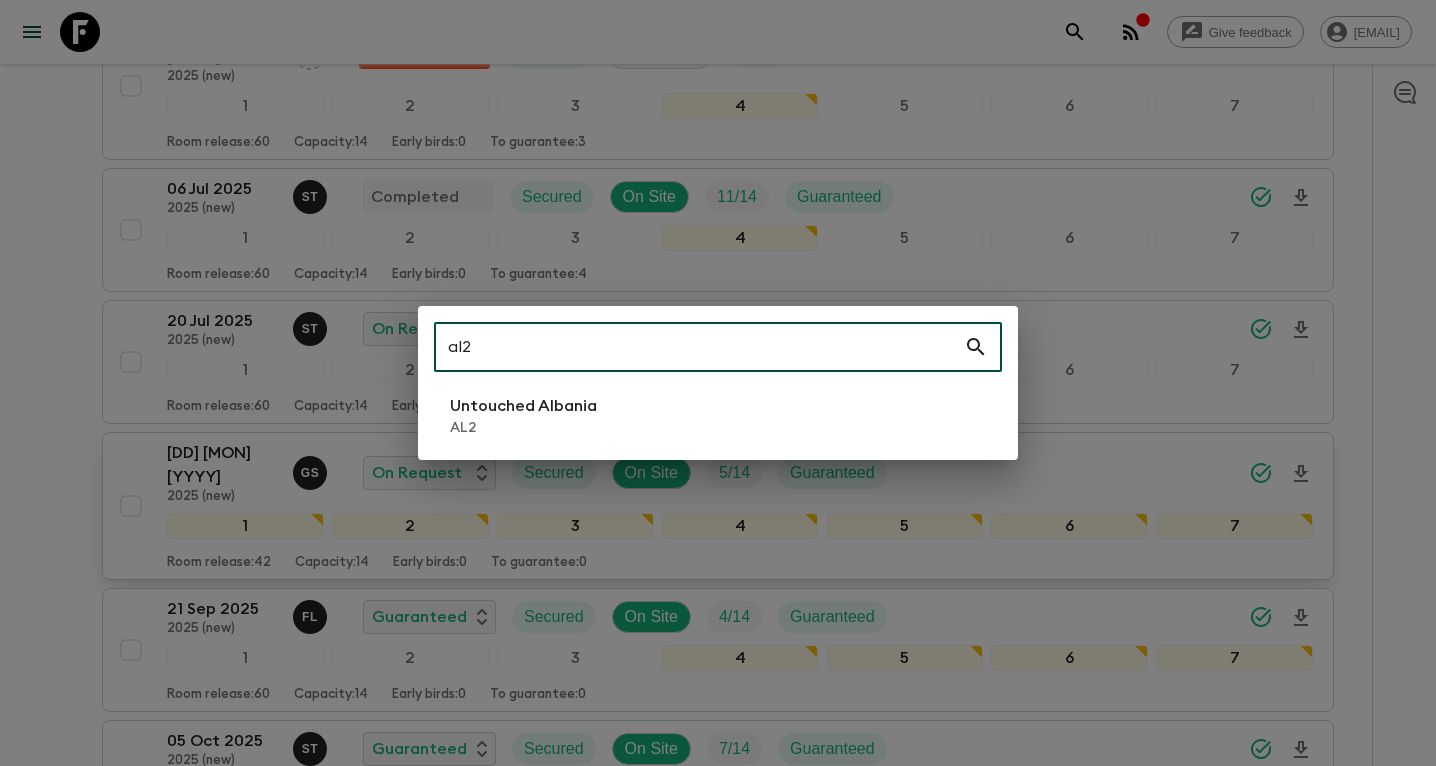 type on "al2" 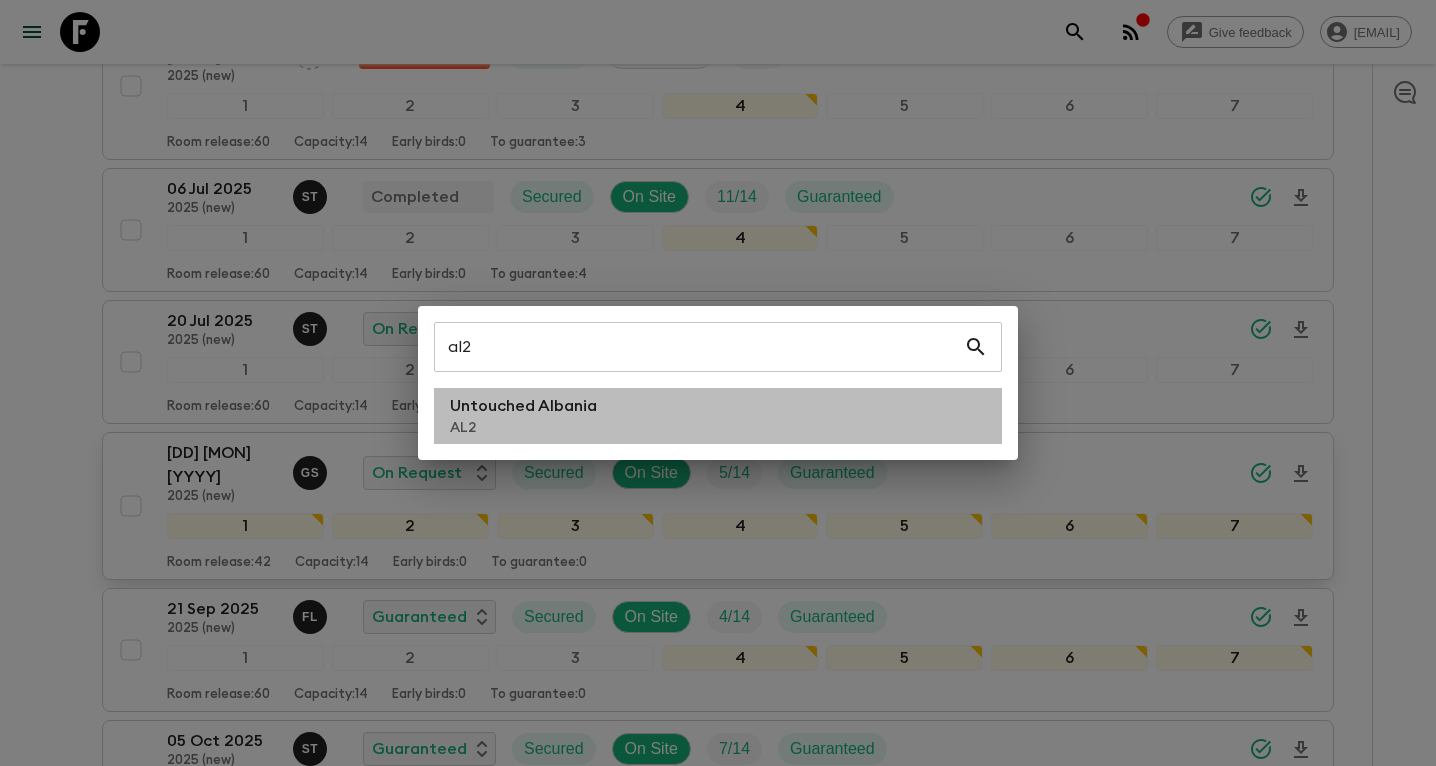 click on "Untouched Albania AL[NUMBER]" at bounding box center [718, 416] 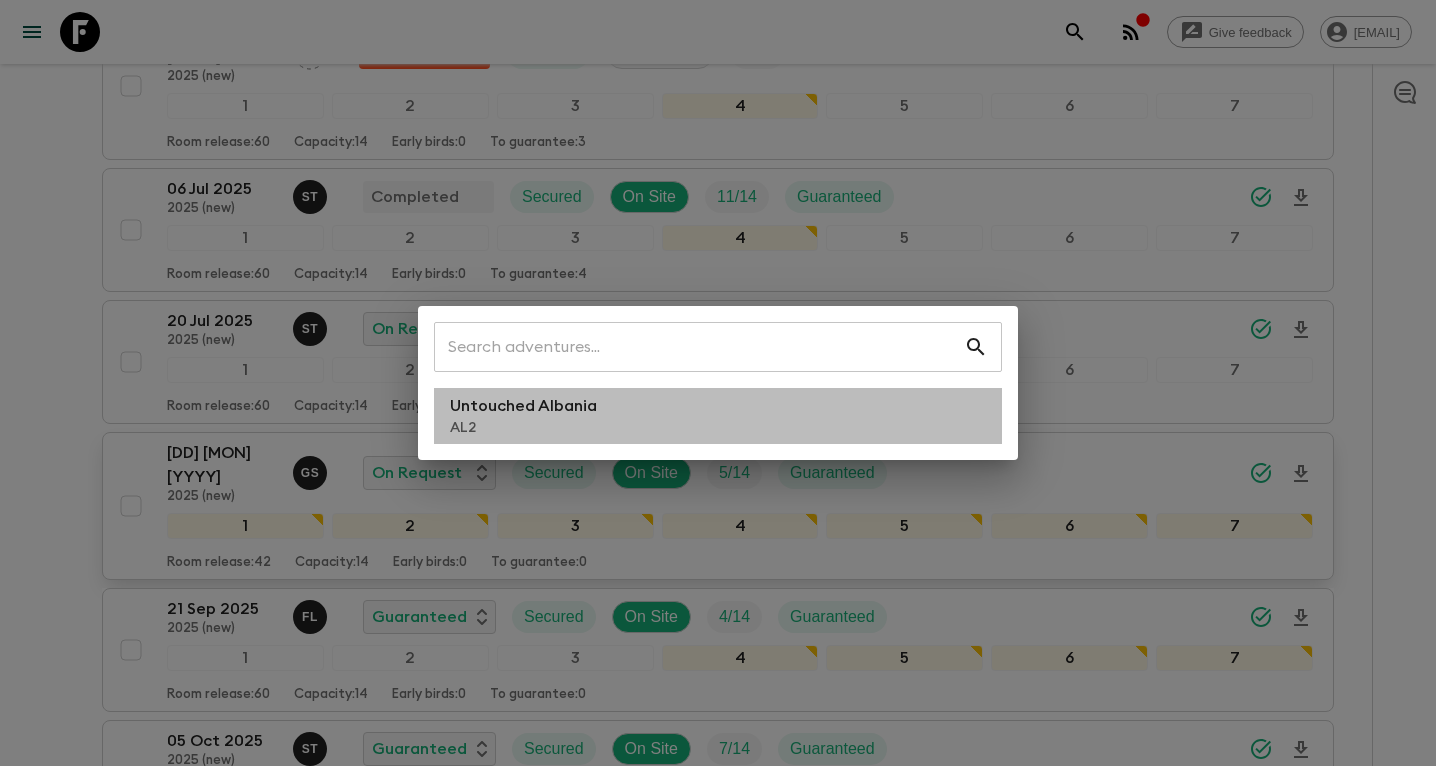 scroll, scrollTop: 0, scrollLeft: 0, axis: both 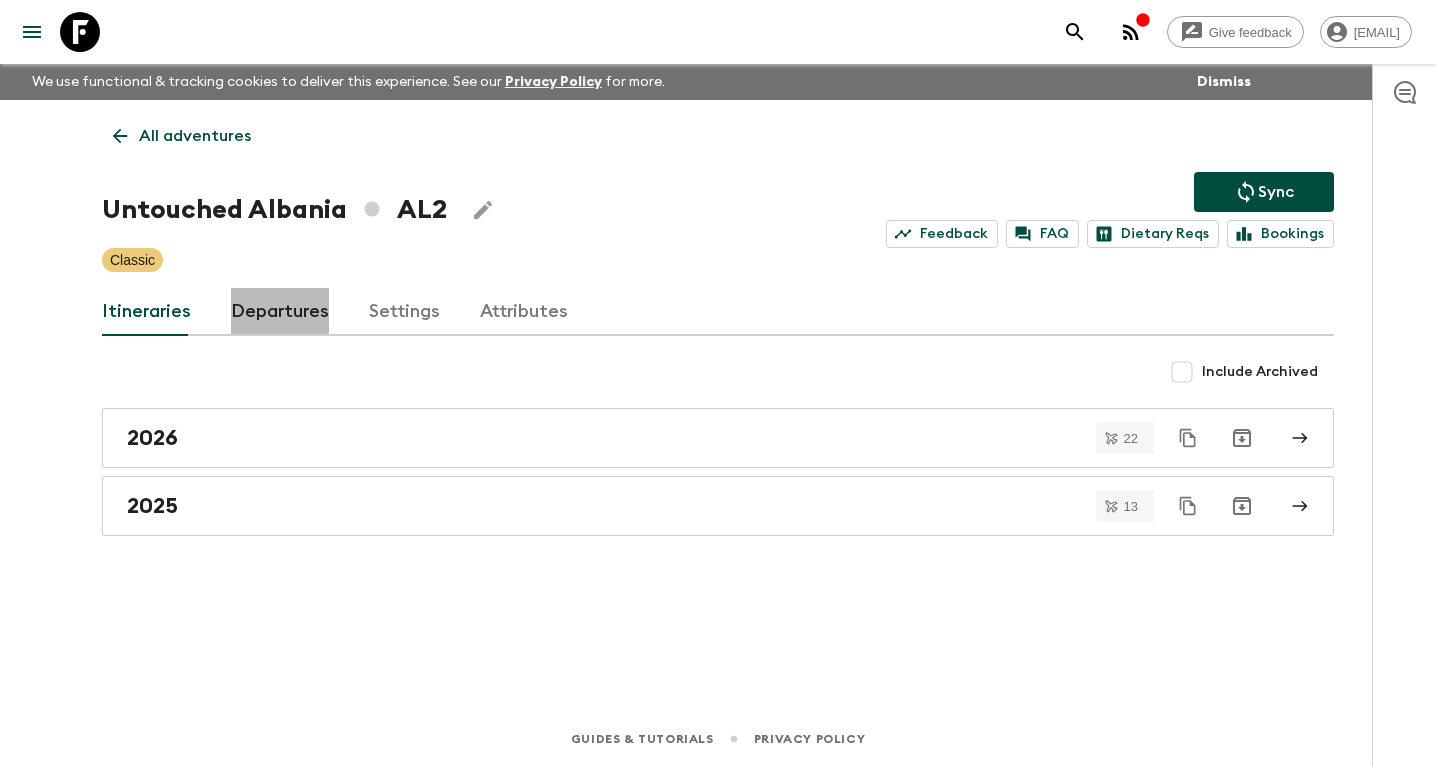 click on "Departures" at bounding box center (280, 312) 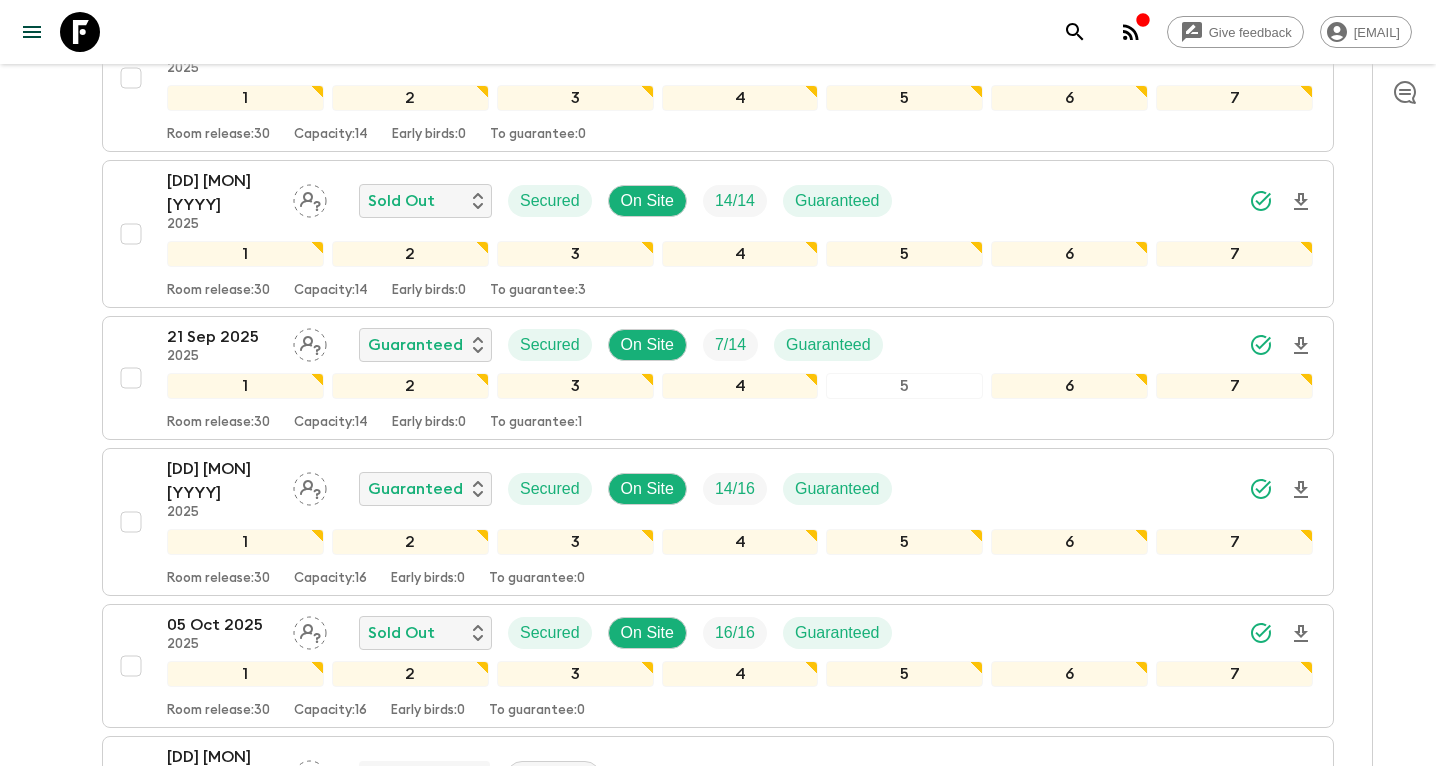 scroll, scrollTop: 1731, scrollLeft: 0, axis: vertical 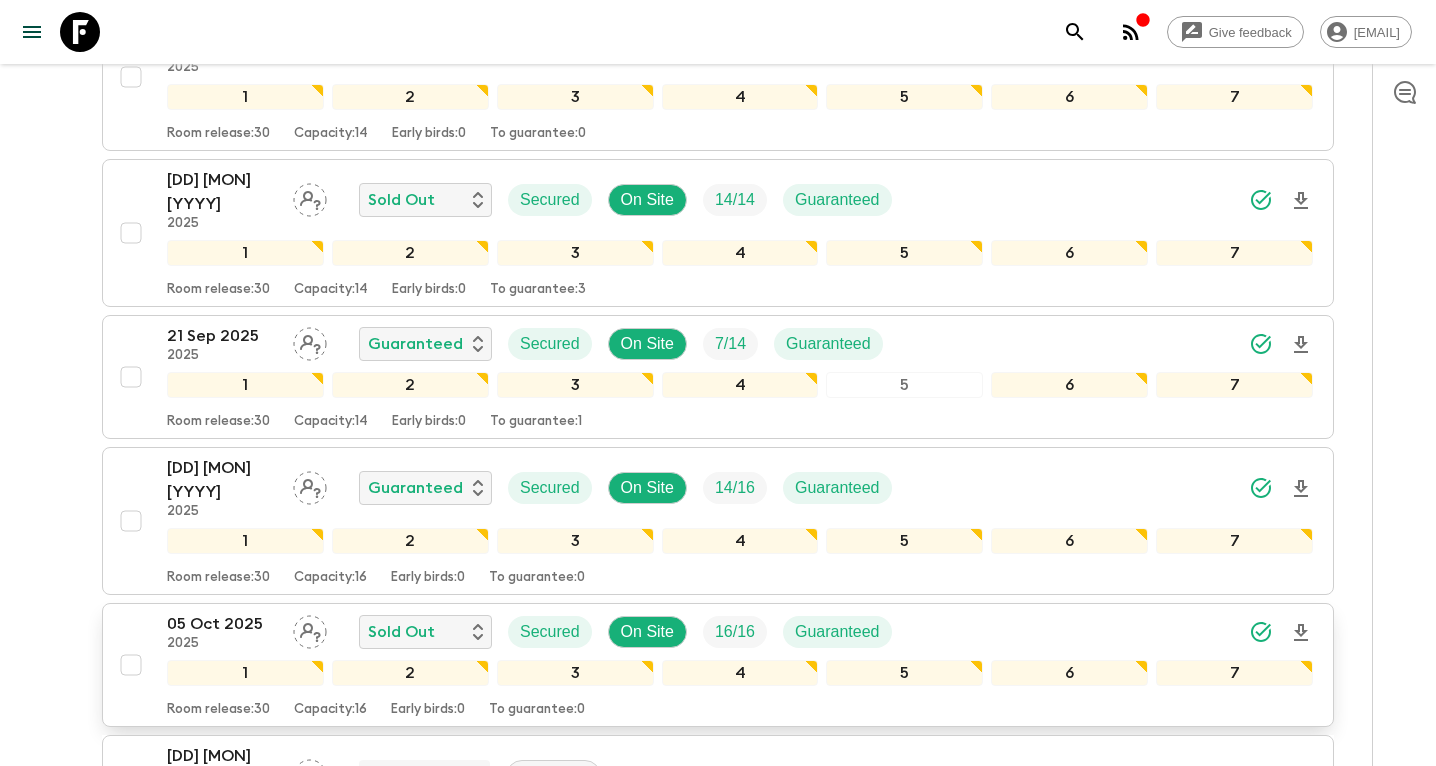 click on "05 Oct 2025" at bounding box center (222, 624) 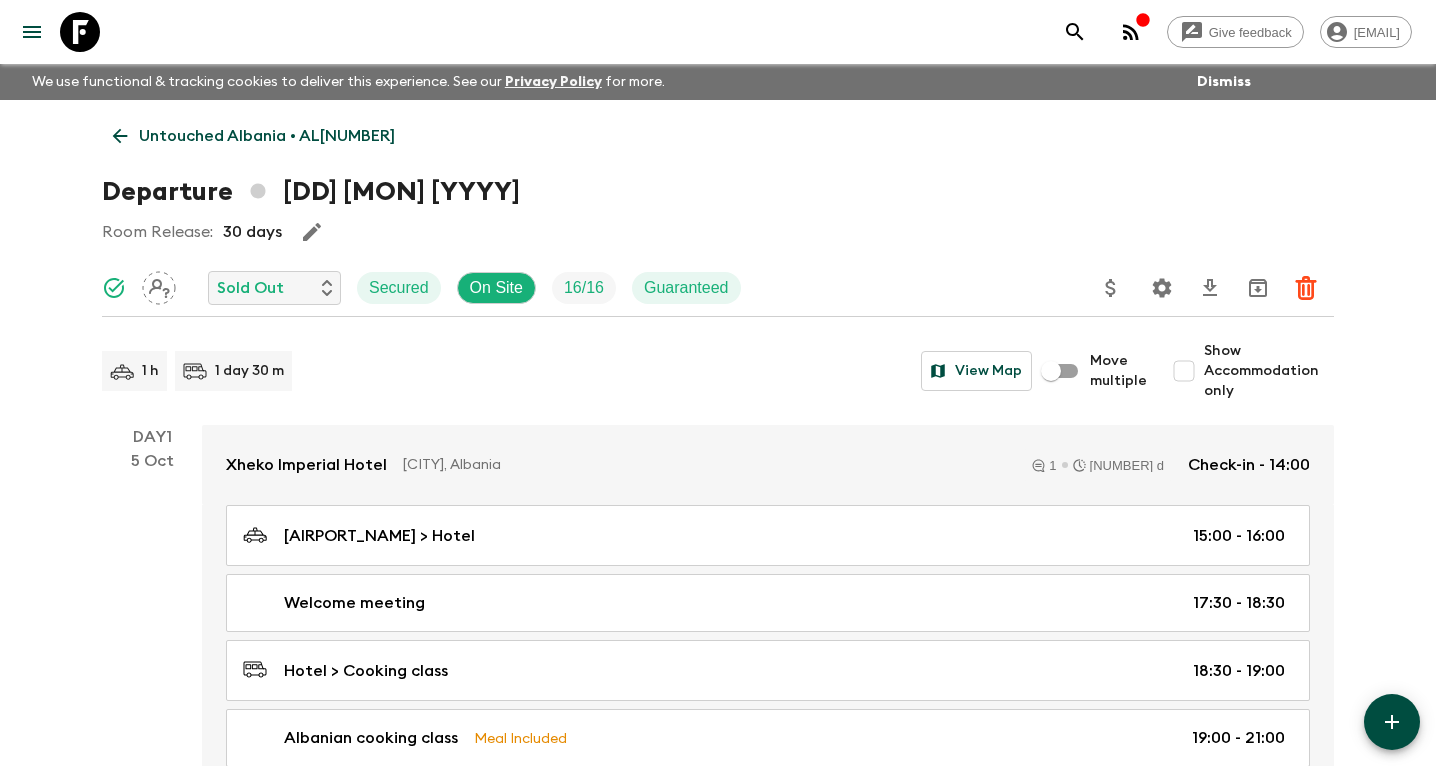 click on "Show Accommodation only" at bounding box center (1184, 371) 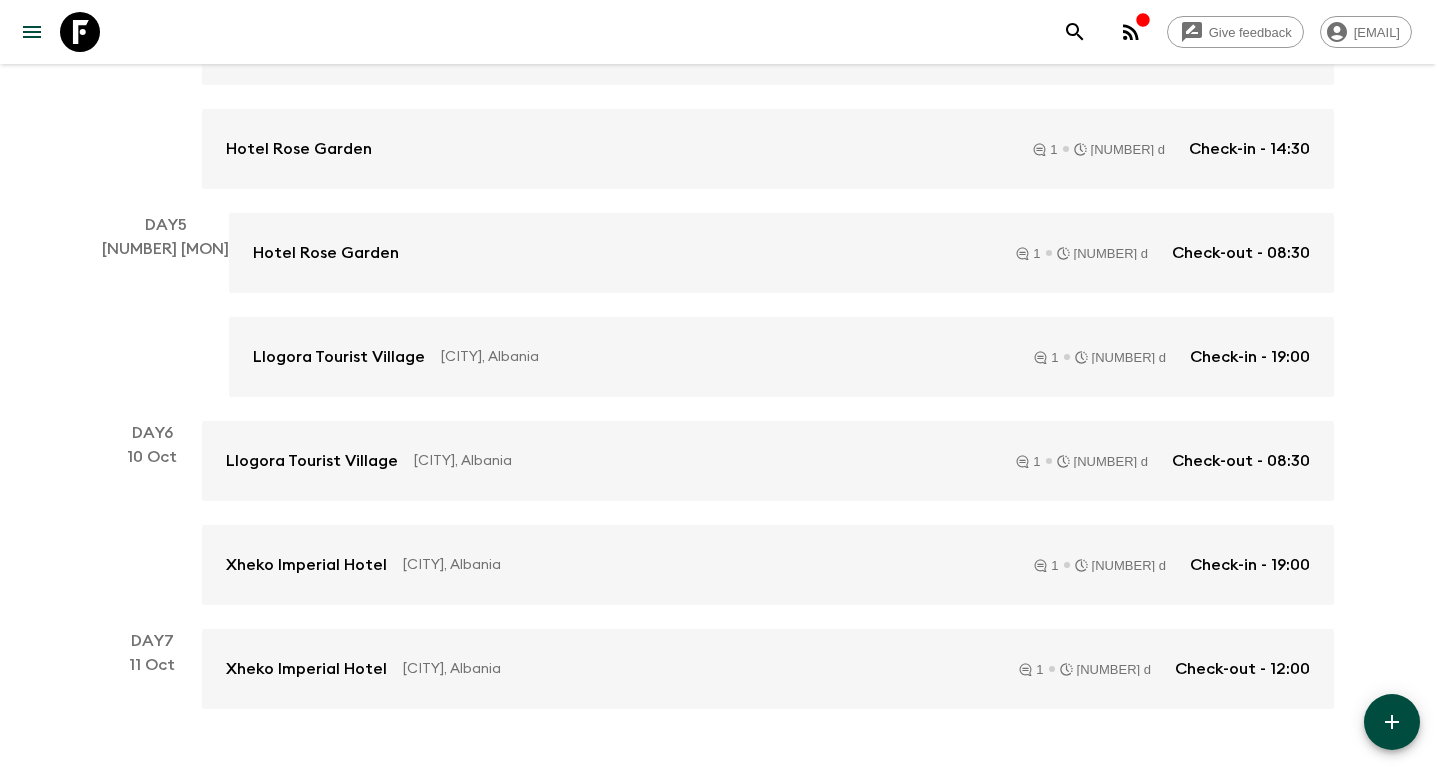 scroll, scrollTop: 889, scrollLeft: 0, axis: vertical 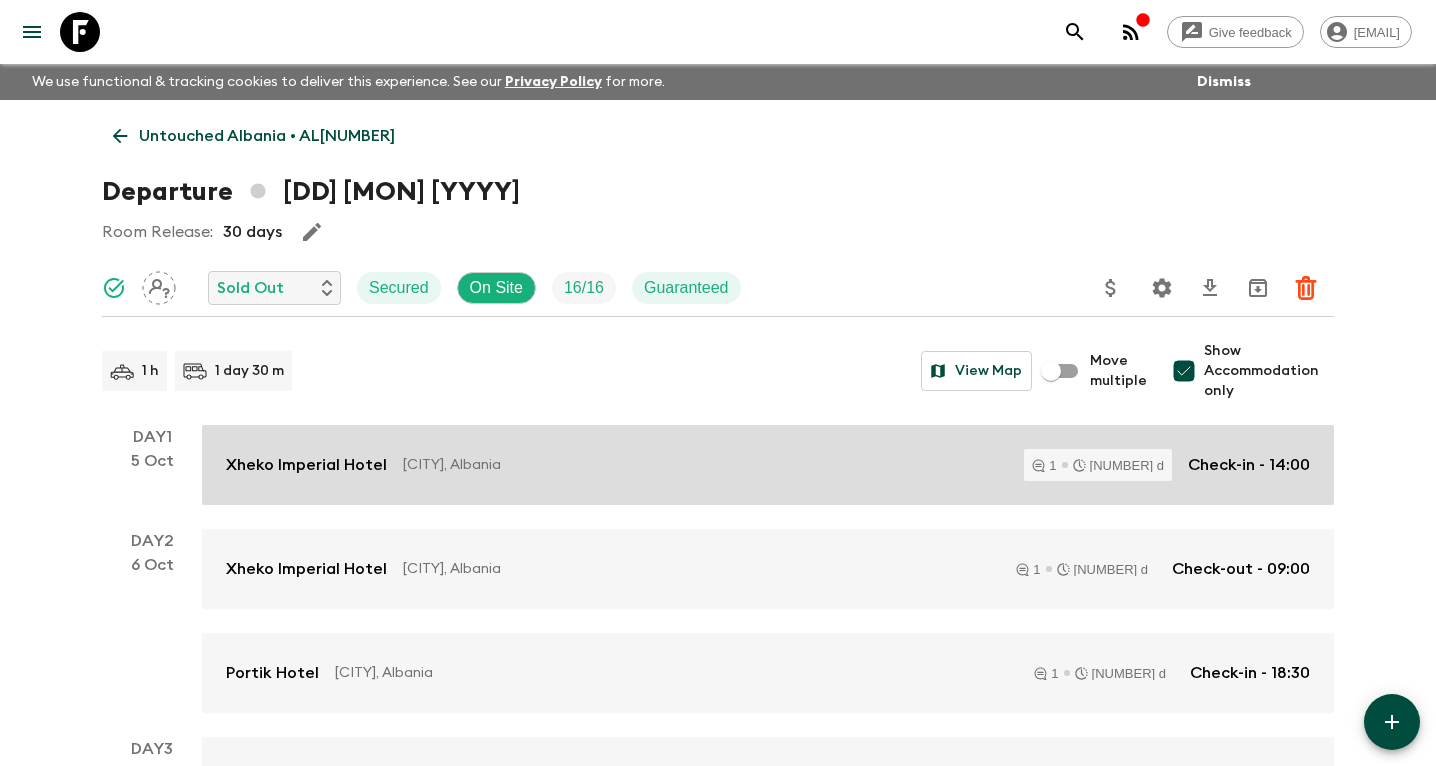 click on "Xheko Imperial Hotel Tirana, Albania [NUMBER] [NUMBER] d Check-in - [HH]:[MM]" at bounding box center [768, 465] 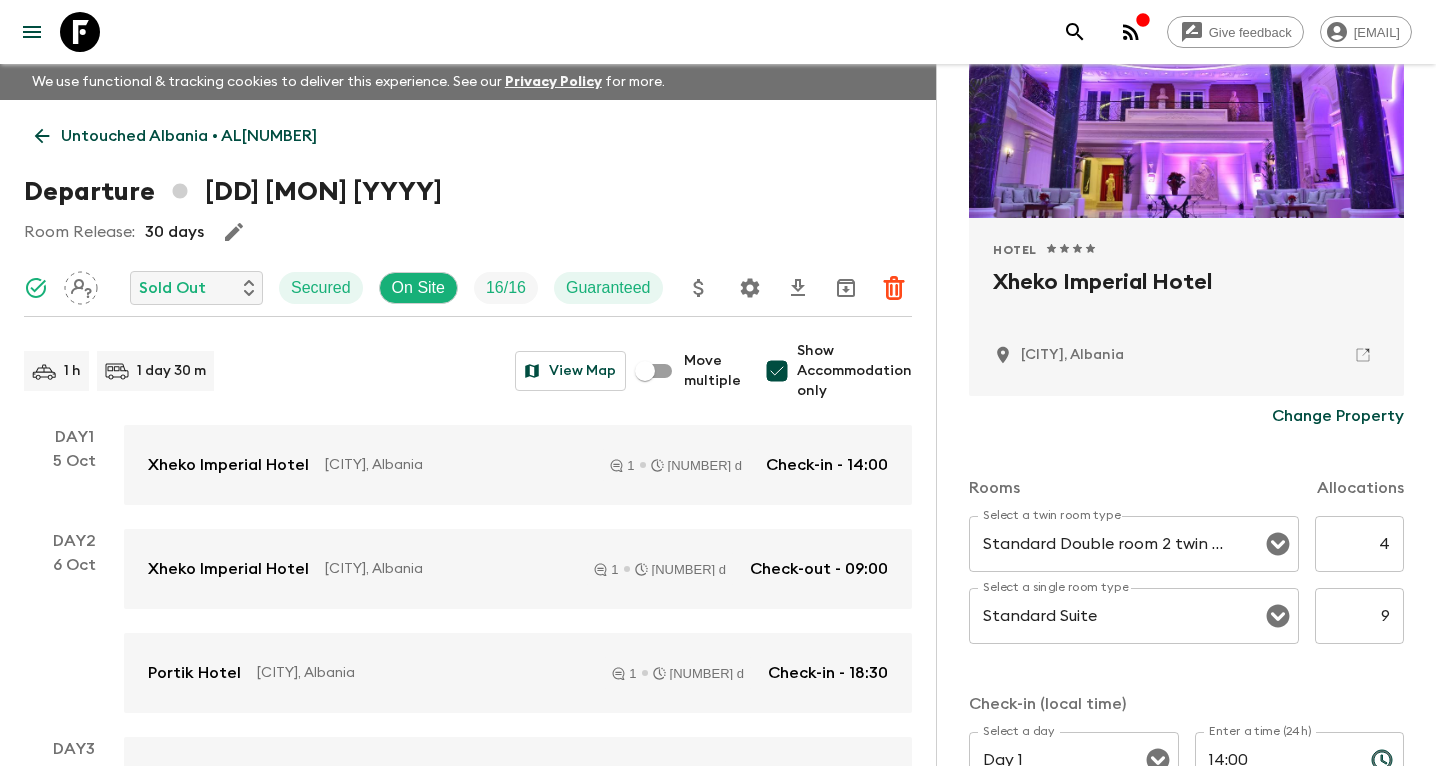 scroll, scrollTop: 338, scrollLeft: 0, axis: vertical 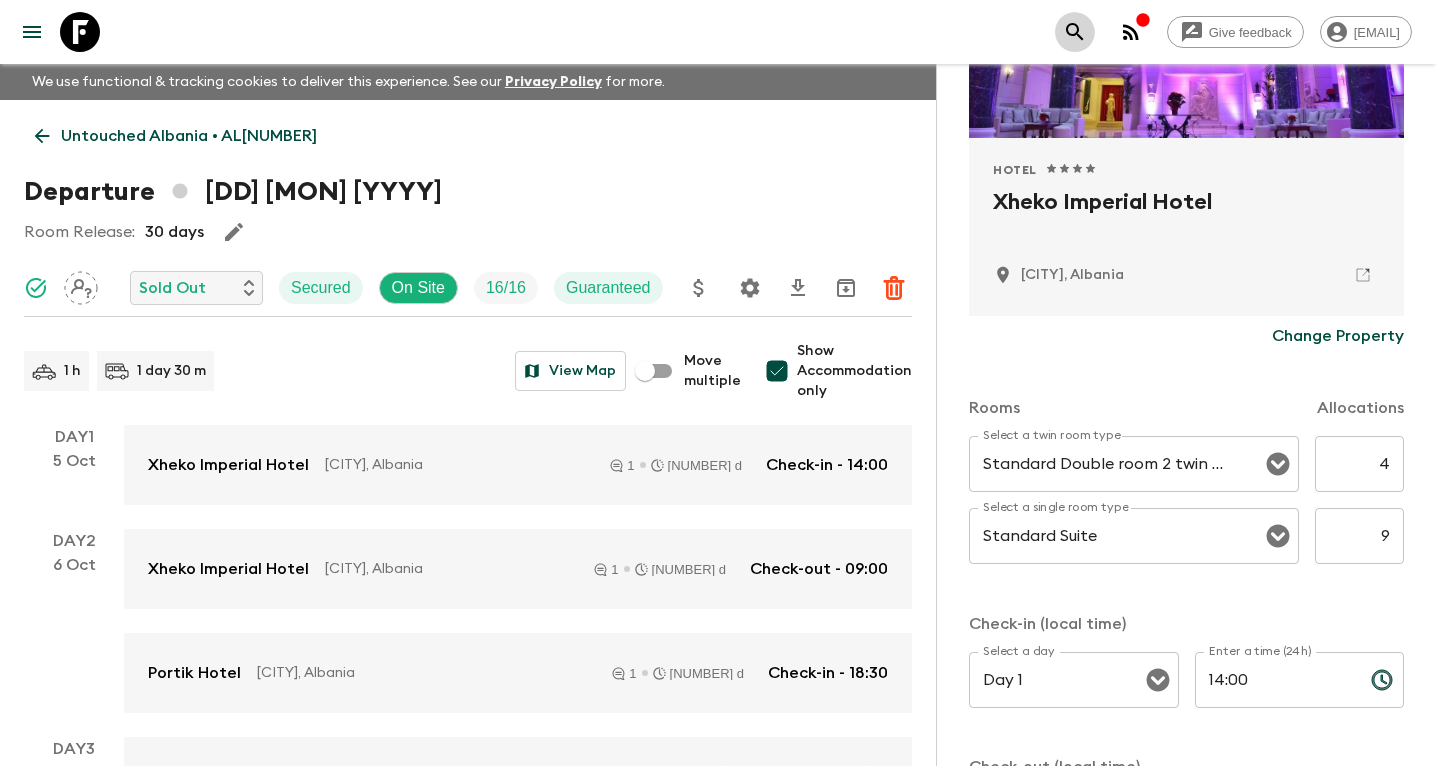 click 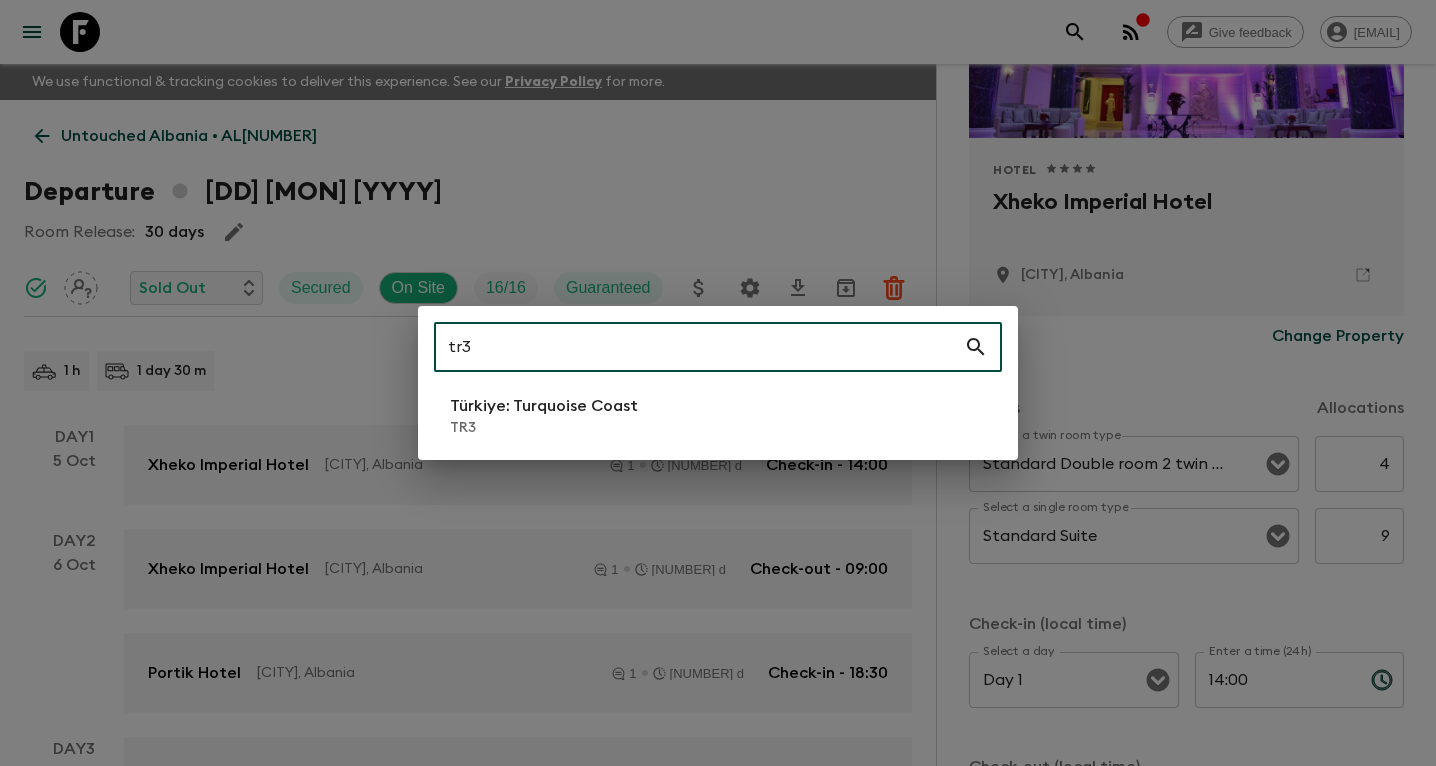 type on "tr3" 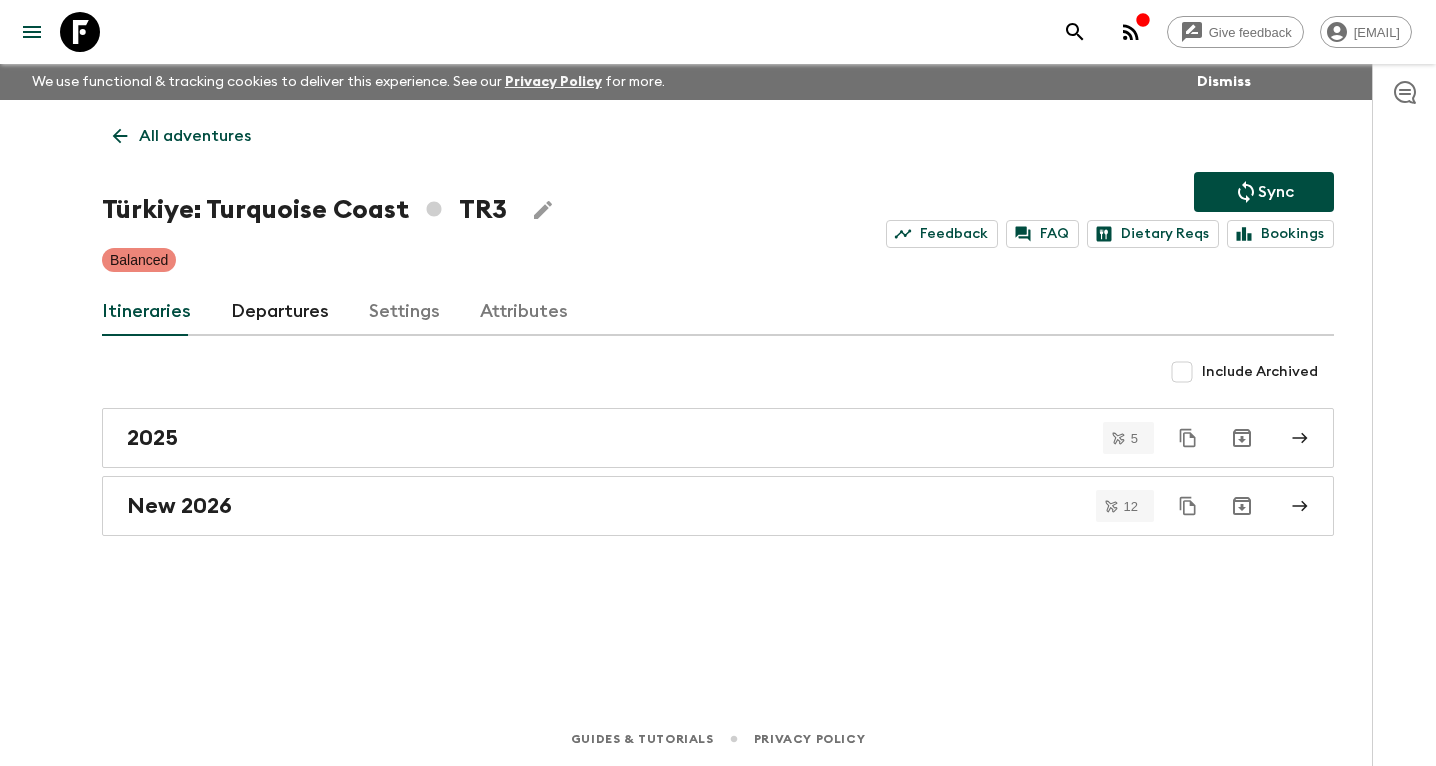 click on "Departures" at bounding box center [280, 312] 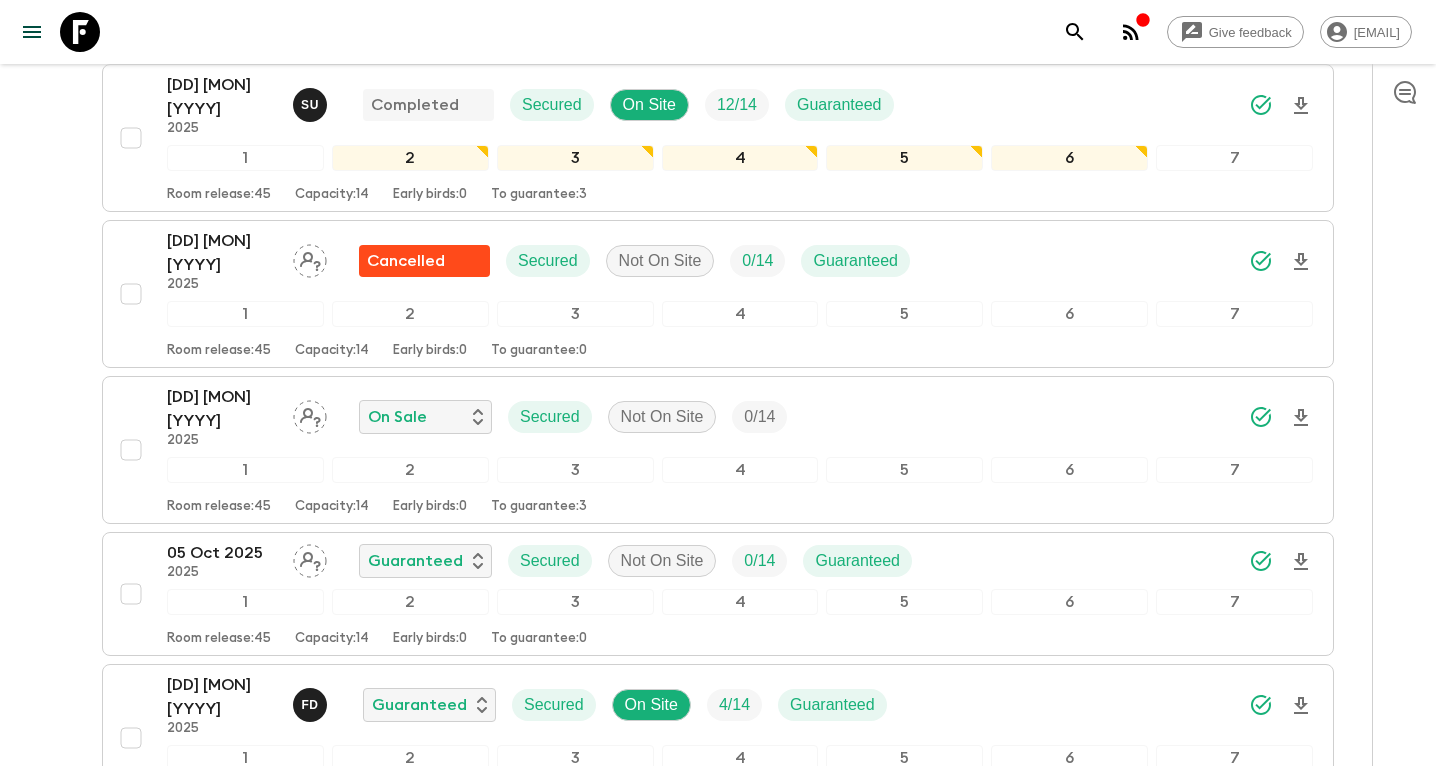 scroll, scrollTop: 423, scrollLeft: 0, axis: vertical 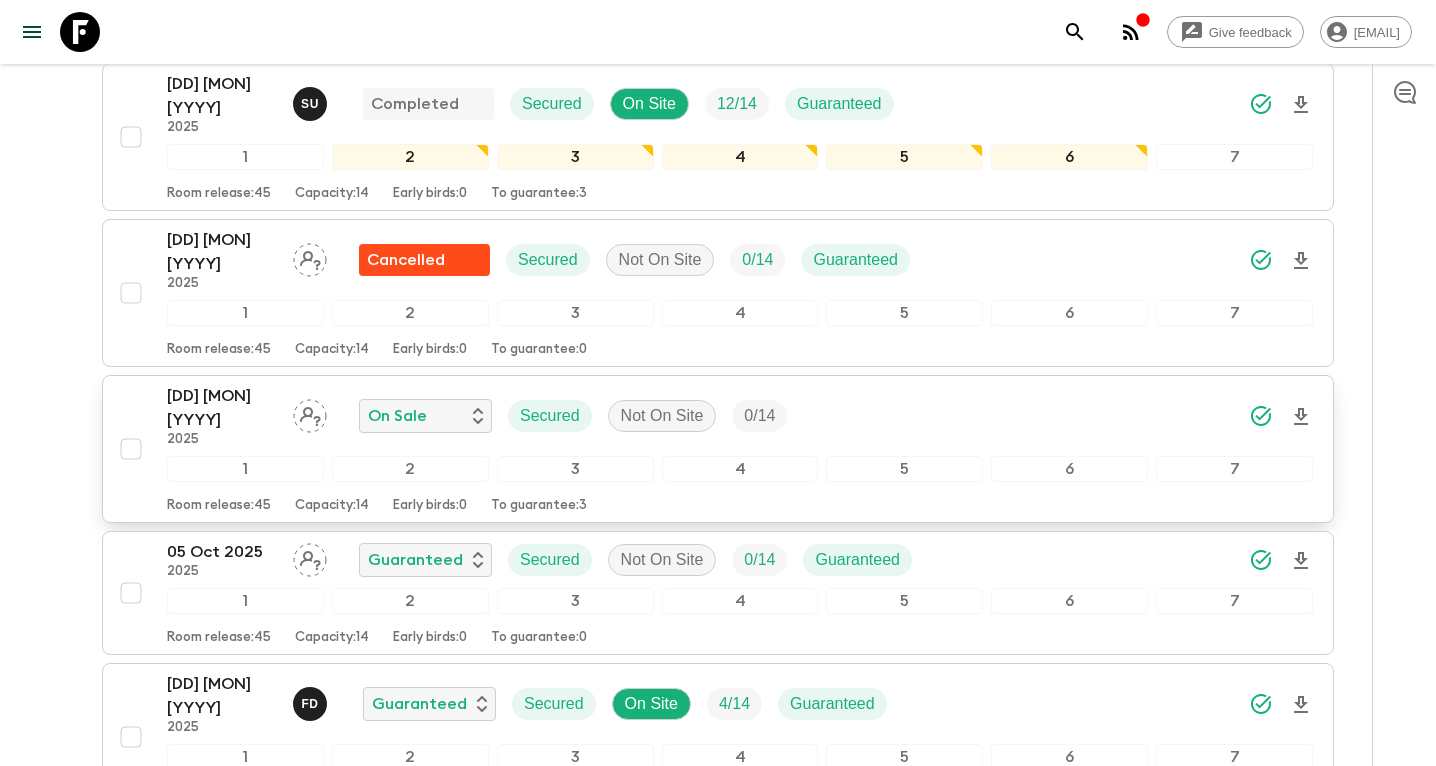 click on "[DD] [MON] [YYYY]" at bounding box center (222, 408) 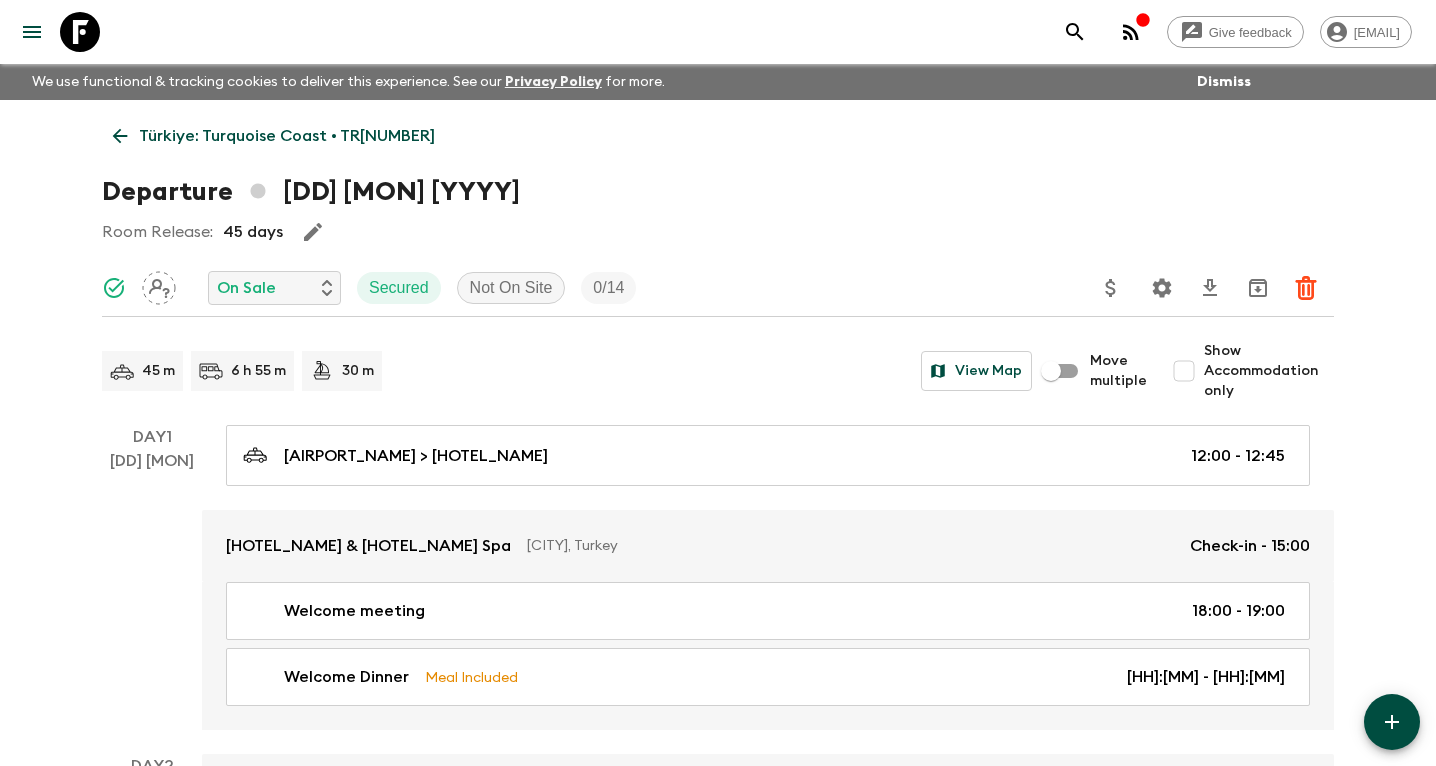 scroll, scrollTop: 63, scrollLeft: 0, axis: vertical 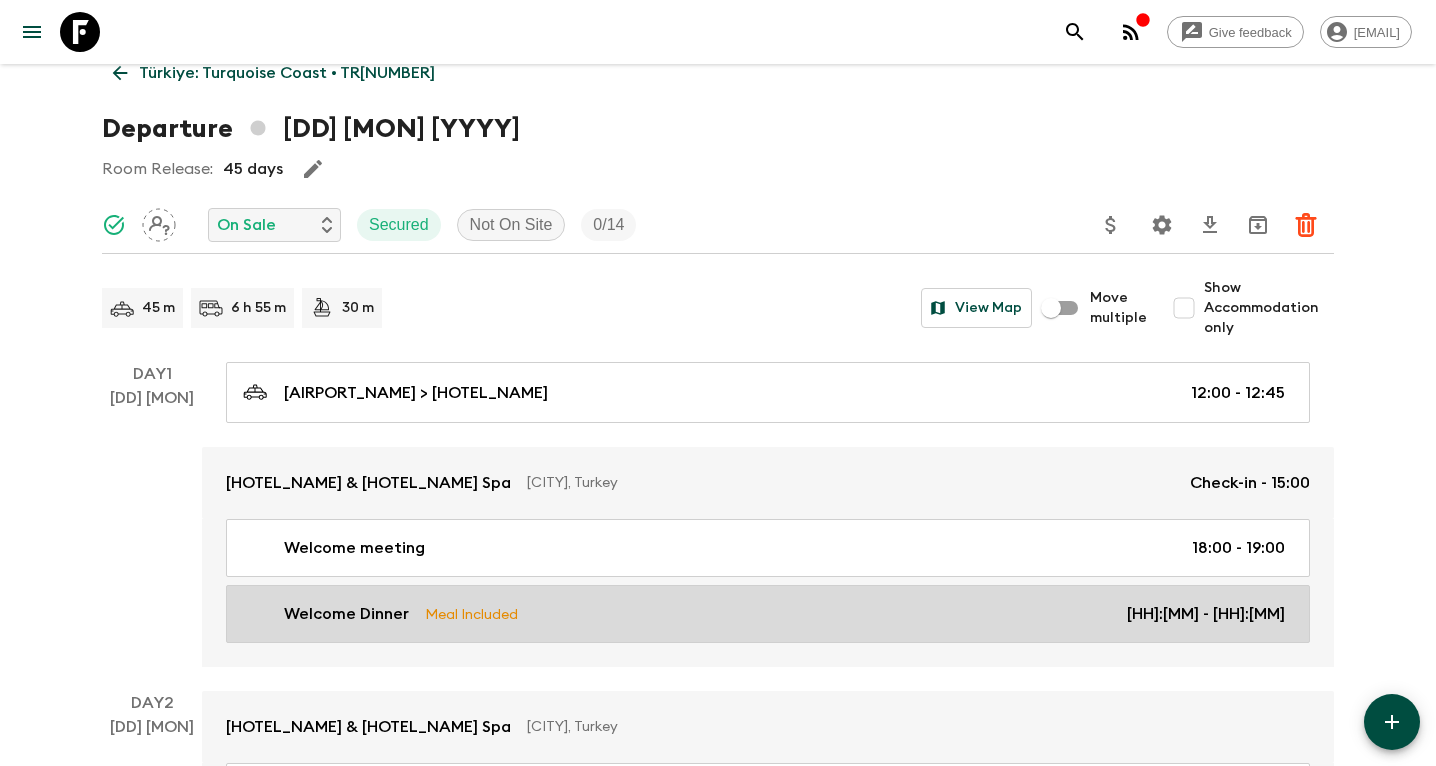 click on "Welcome Dinner Meal Included [HH]:[MM] - [HH]:[MM]" at bounding box center (768, 614) 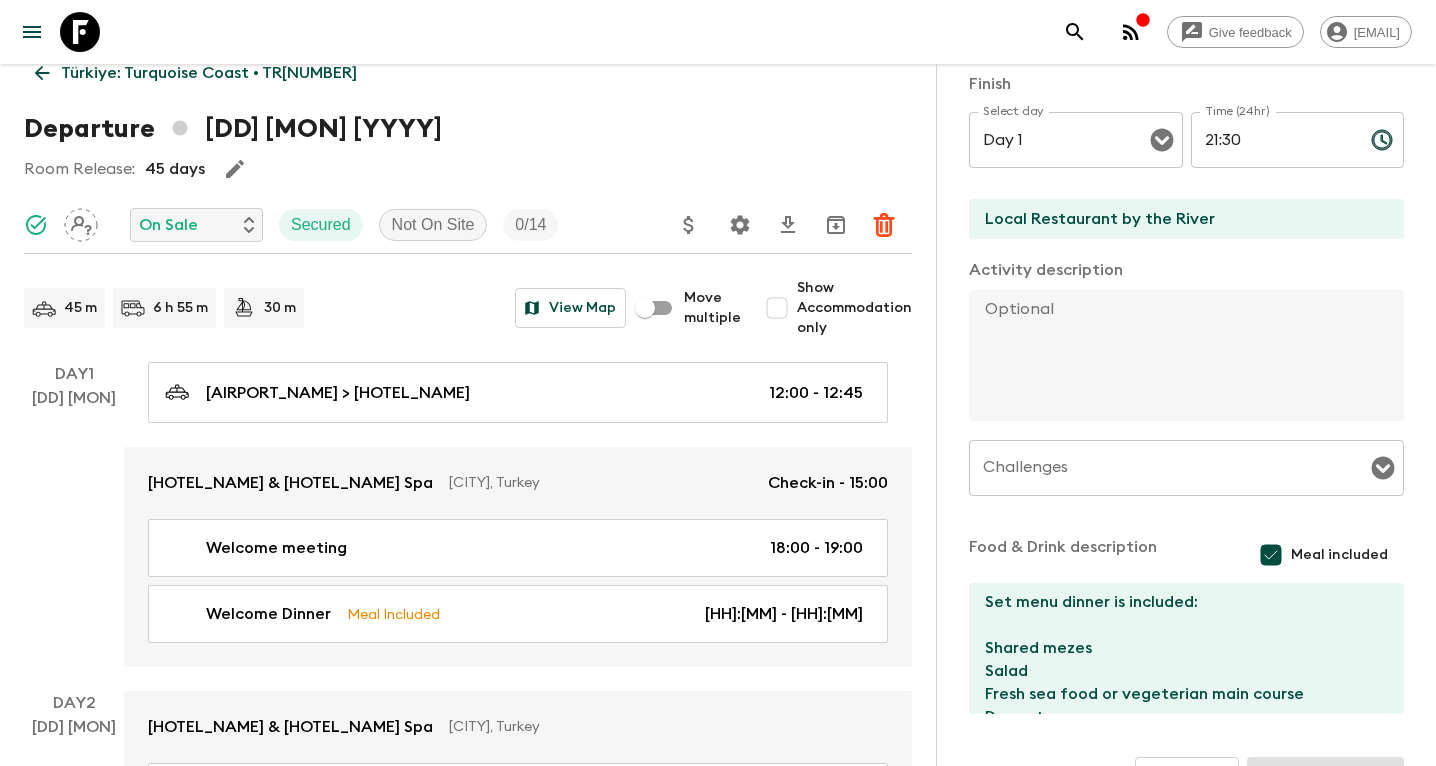 scroll, scrollTop: 556, scrollLeft: 0, axis: vertical 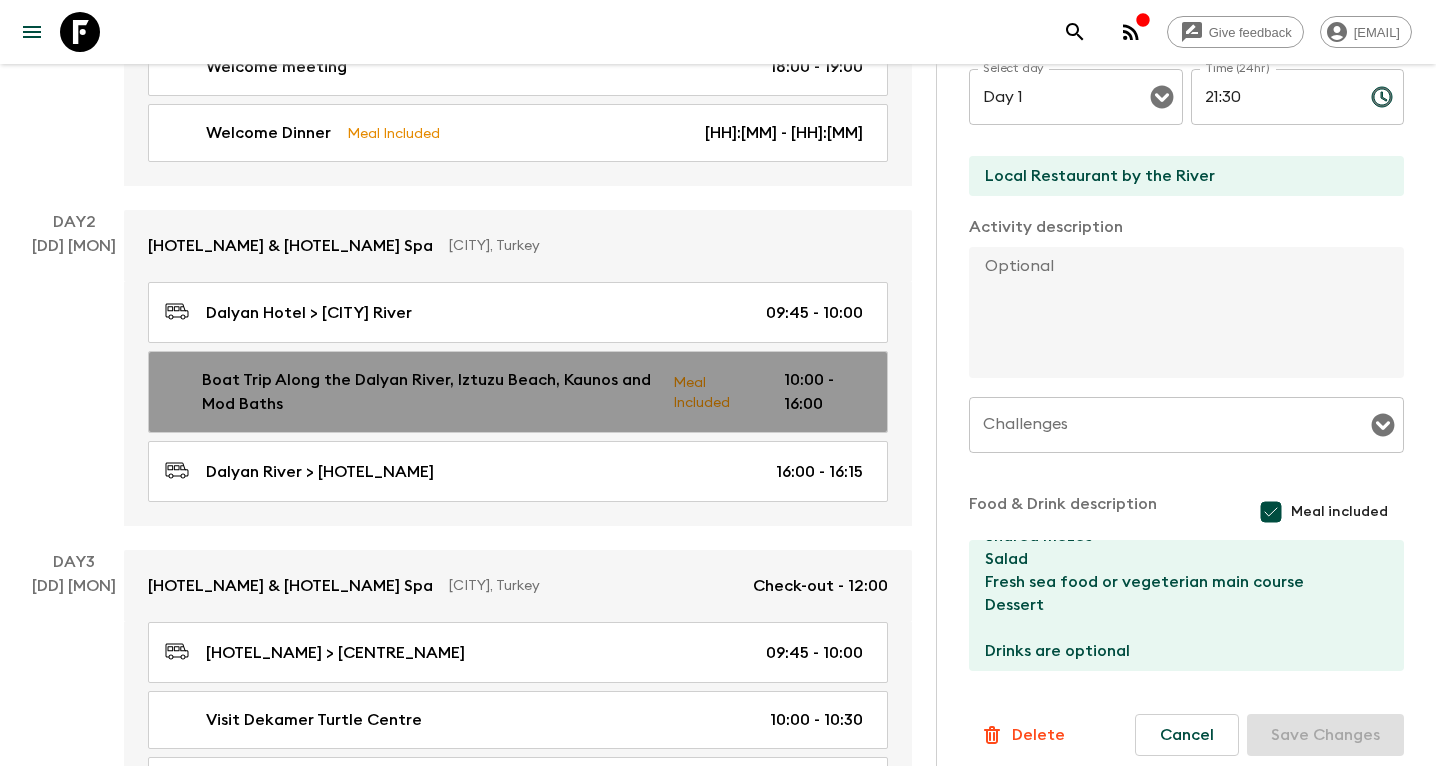 click on "10:00 - 16:00" at bounding box center [823, 392] 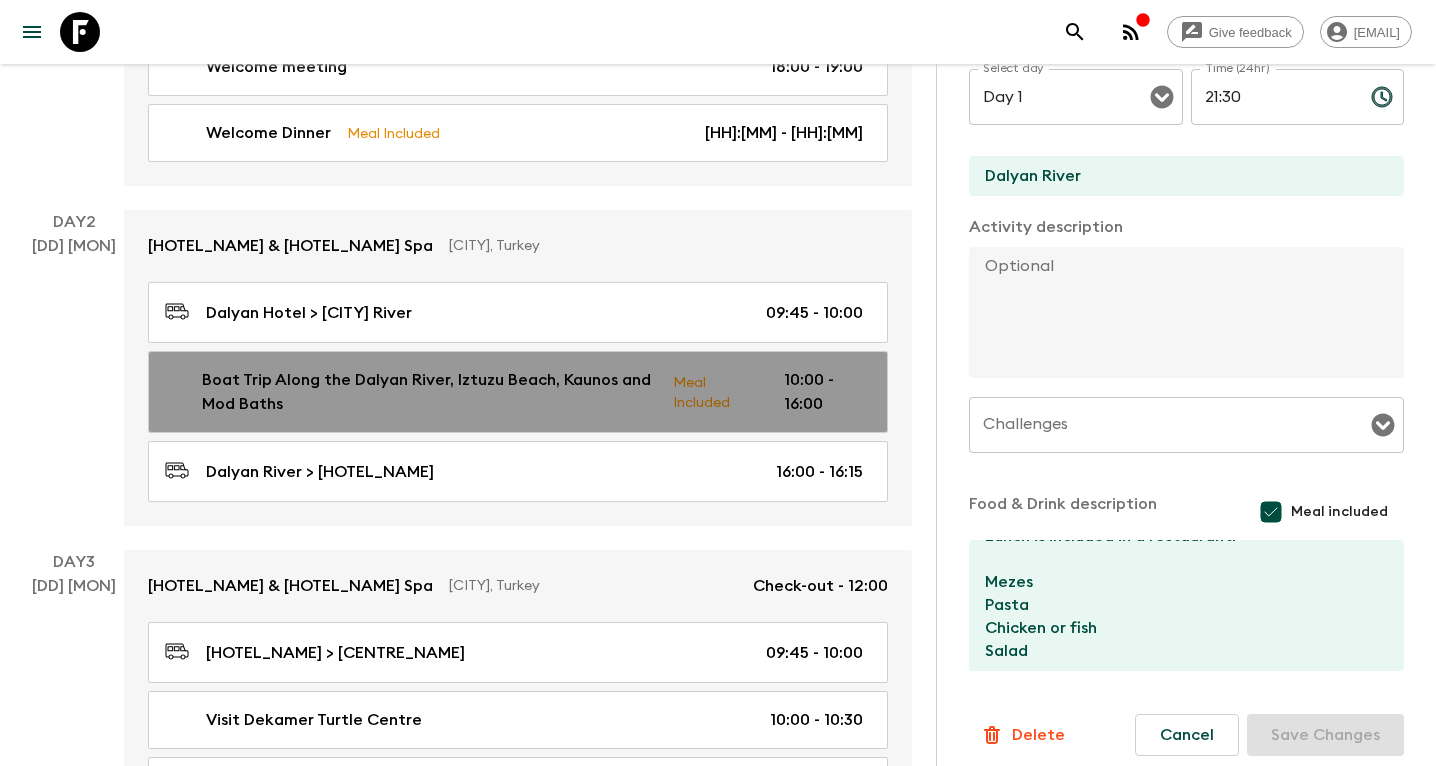 type on "Day 2" 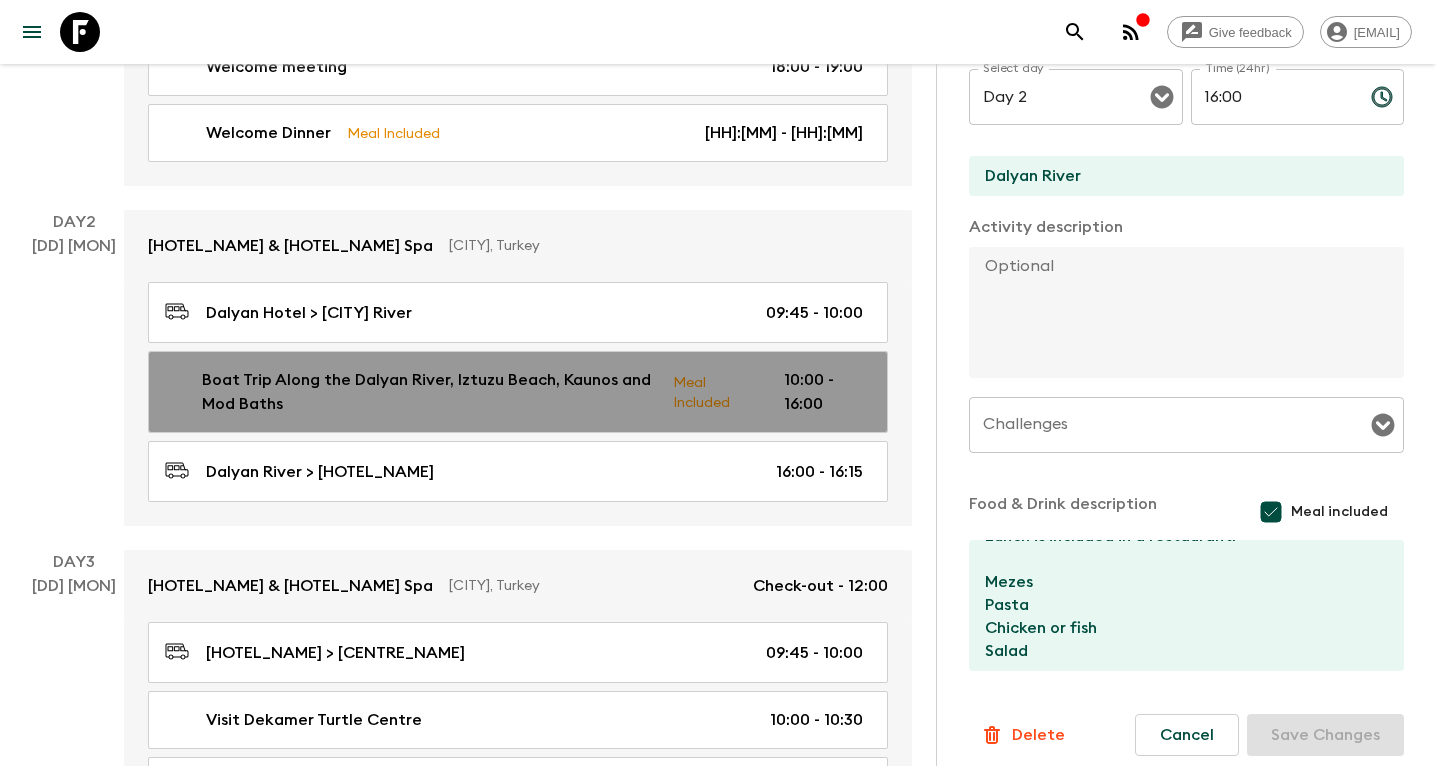 scroll, scrollTop: 46, scrollLeft: 0, axis: vertical 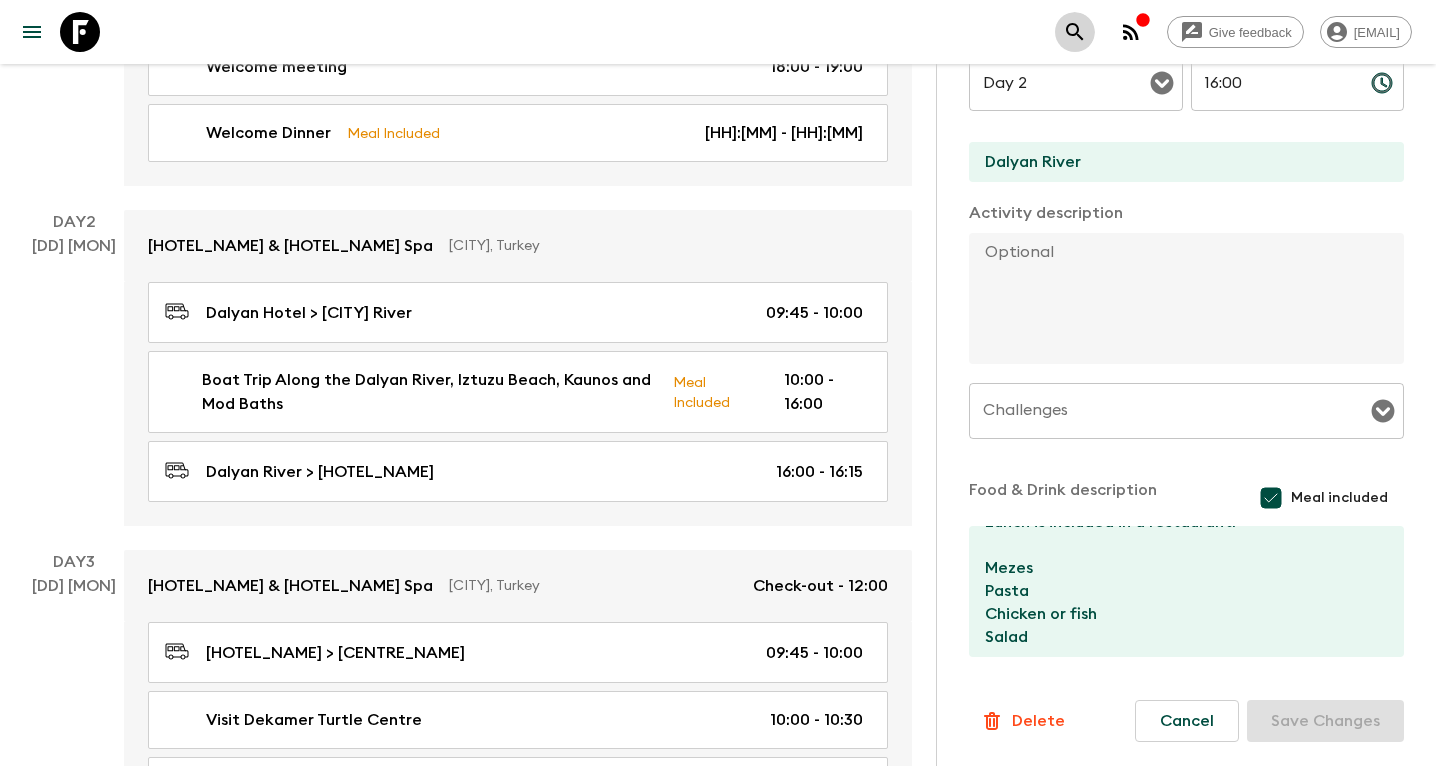 click 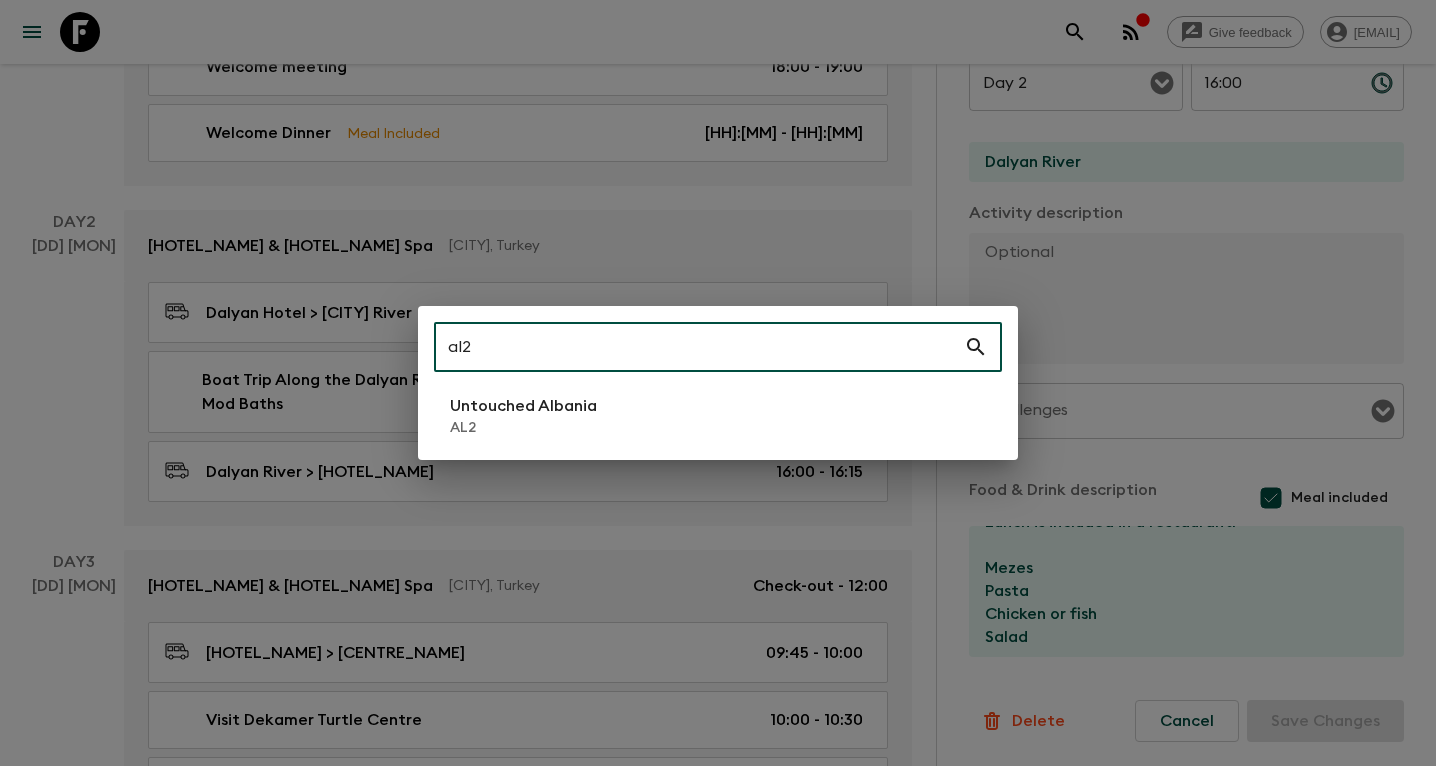 type on "al2" 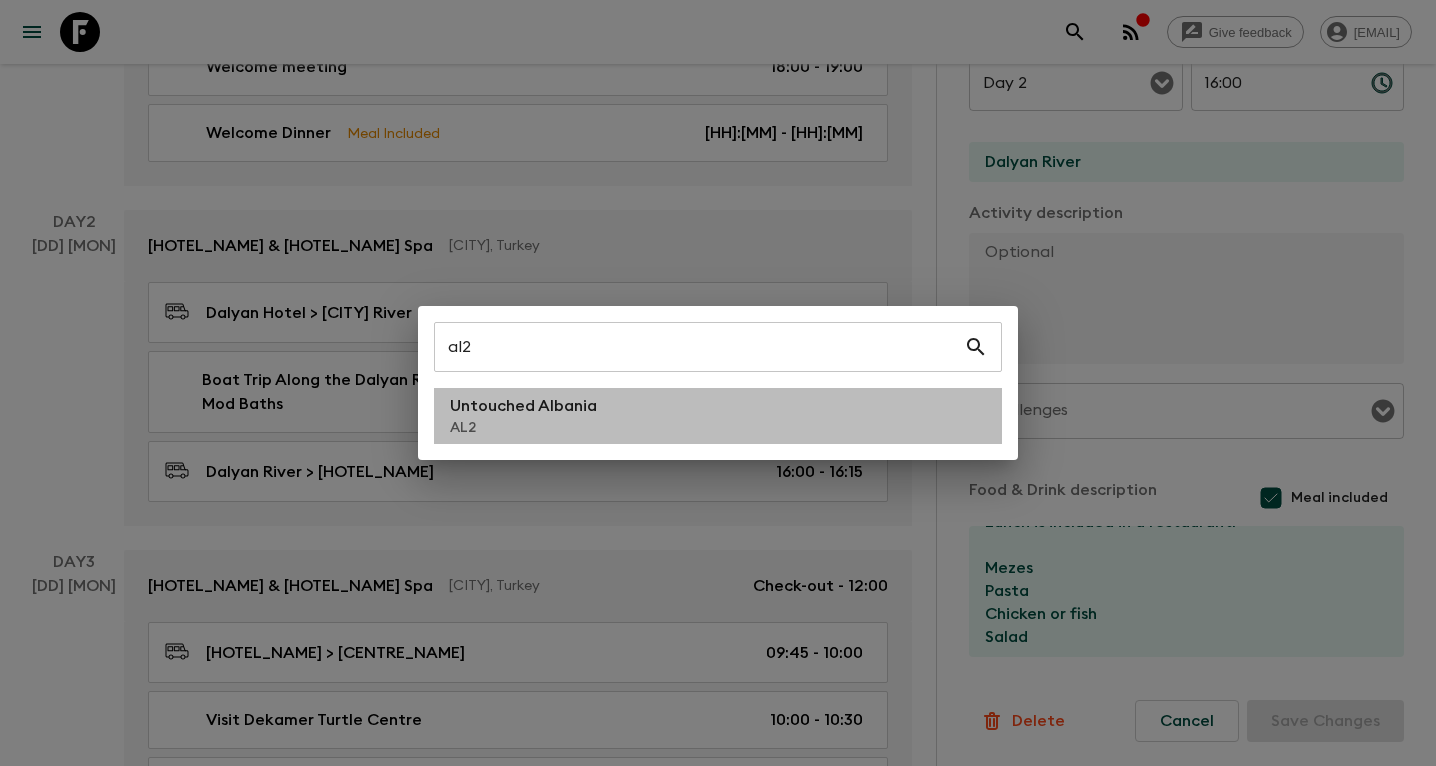 click on "Untouched Albania AL[NUMBER]" at bounding box center [718, 416] 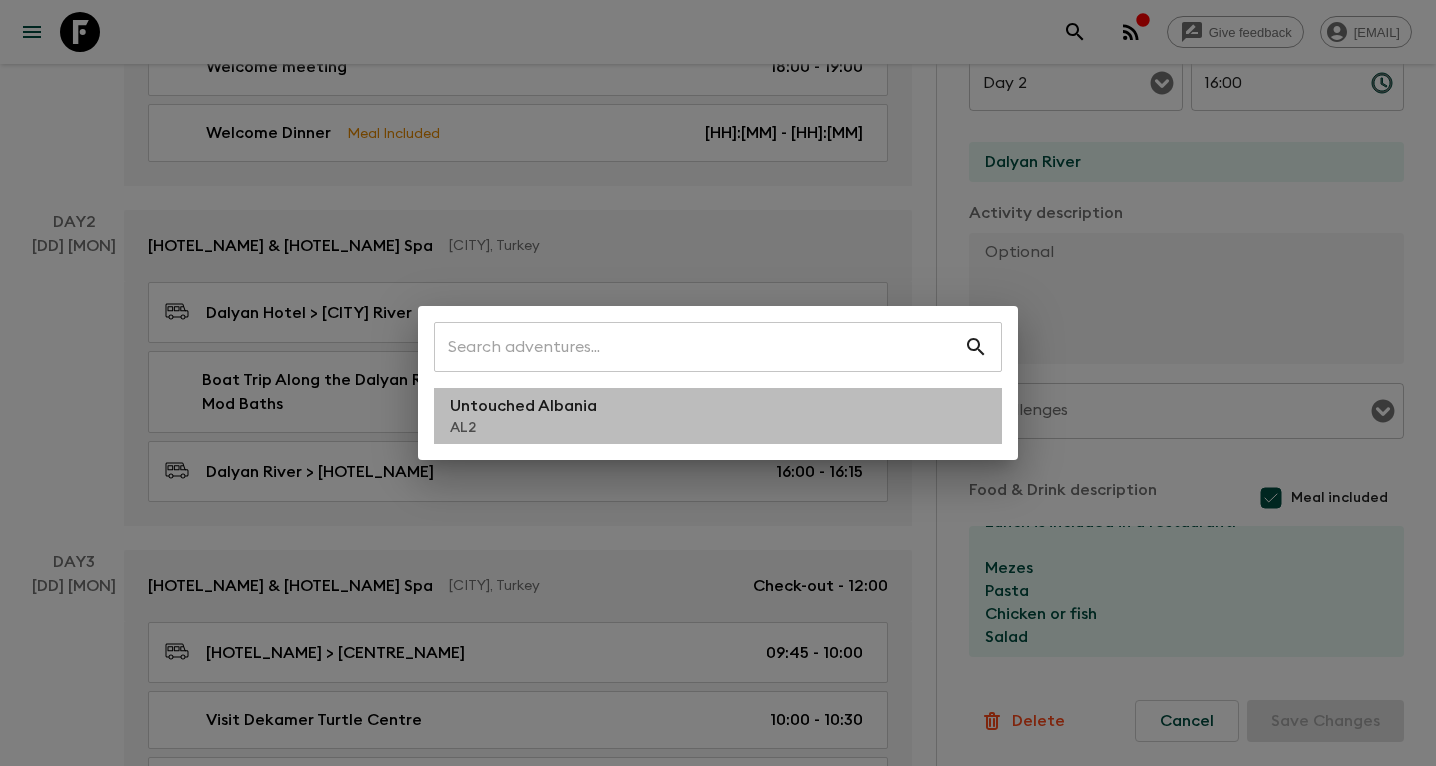 scroll, scrollTop: 0, scrollLeft: 0, axis: both 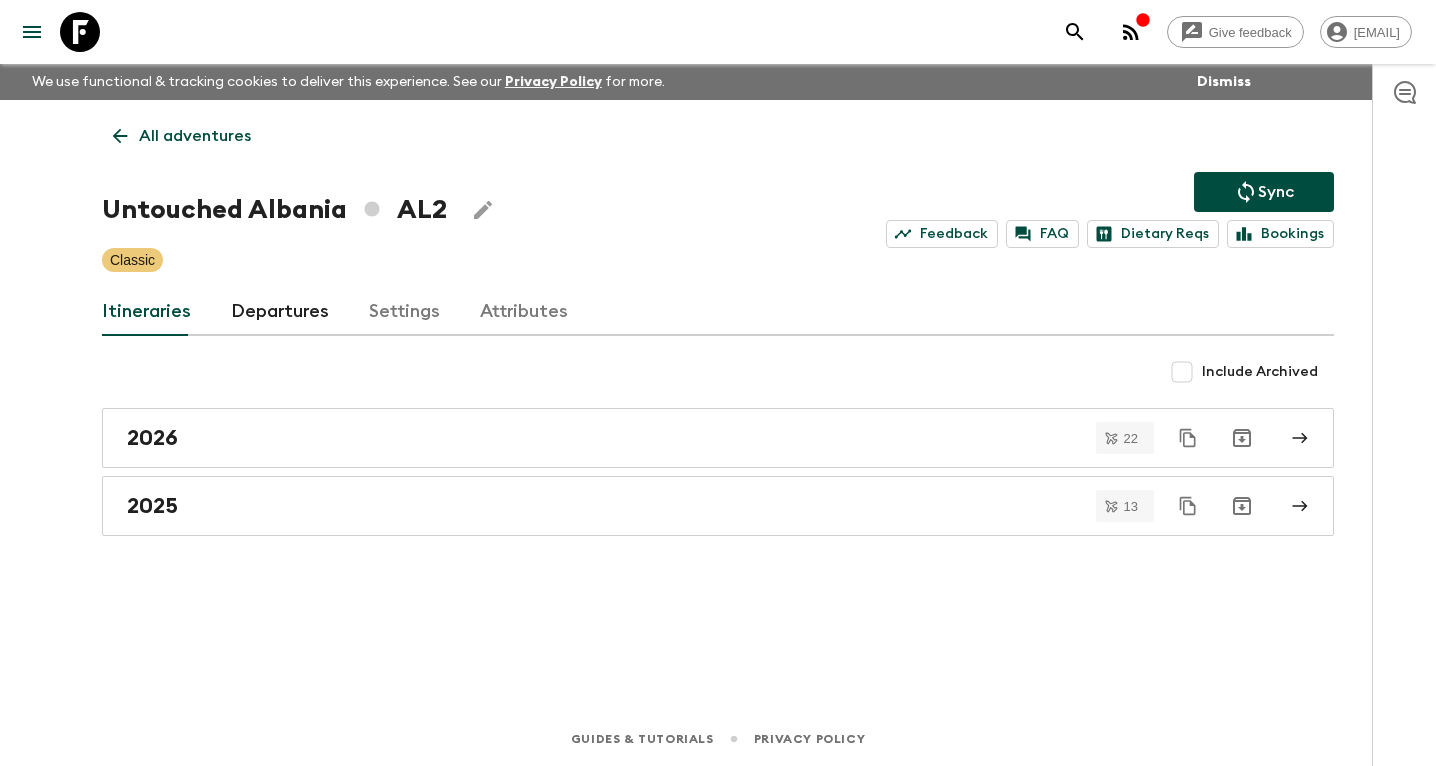 click on "Departures" at bounding box center (280, 312) 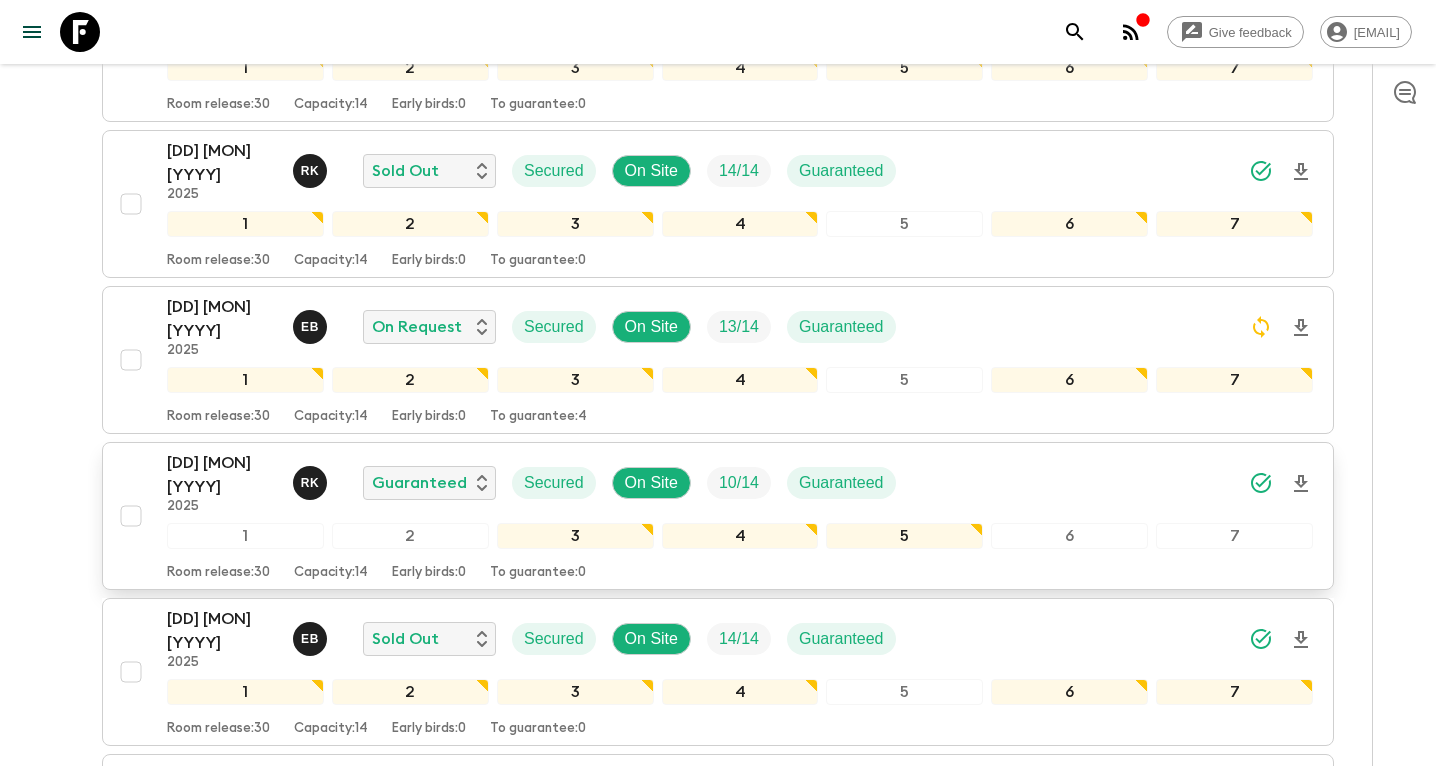 scroll, scrollTop: 624, scrollLeft: 0, axis: vertical 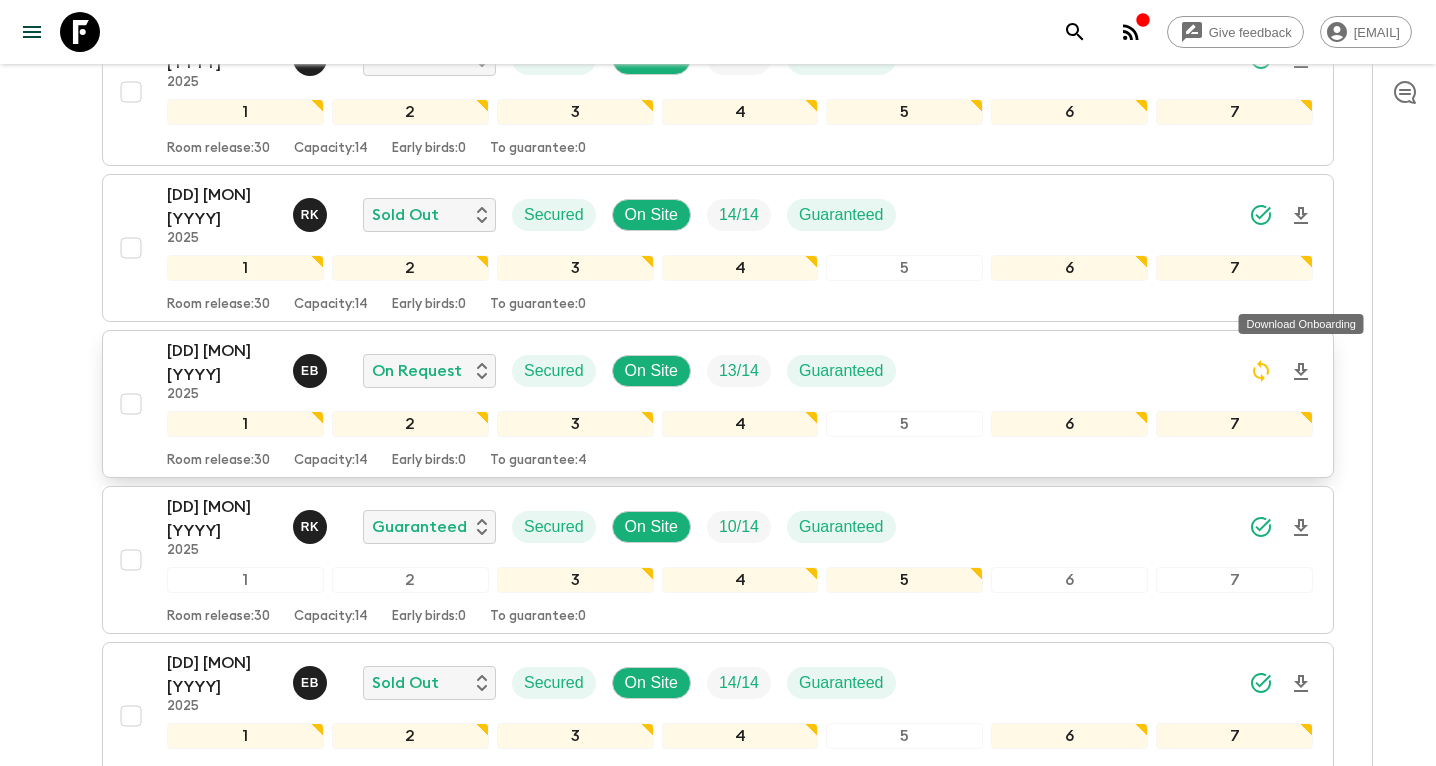 click 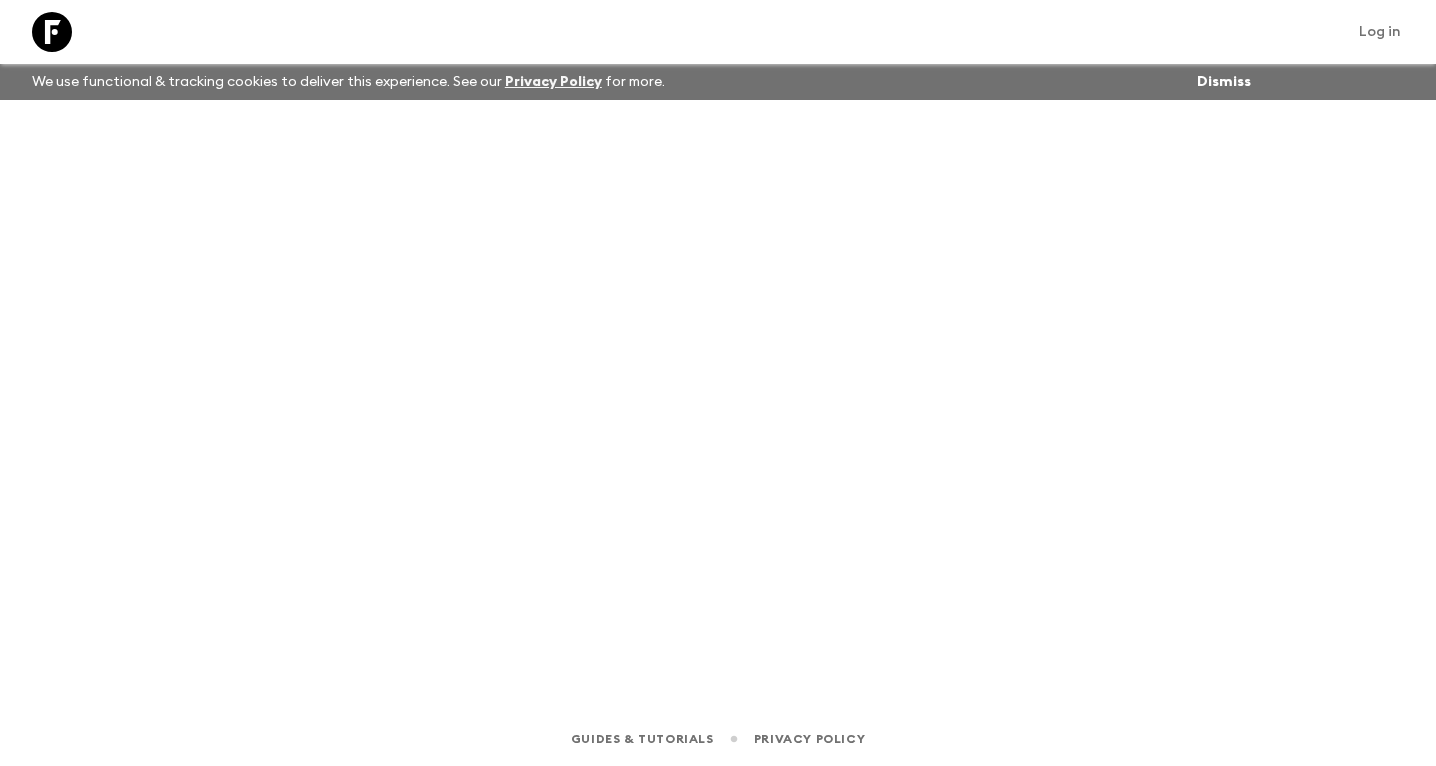 scroll, scrollTop: 0, scrollLeft: 0, axis: both 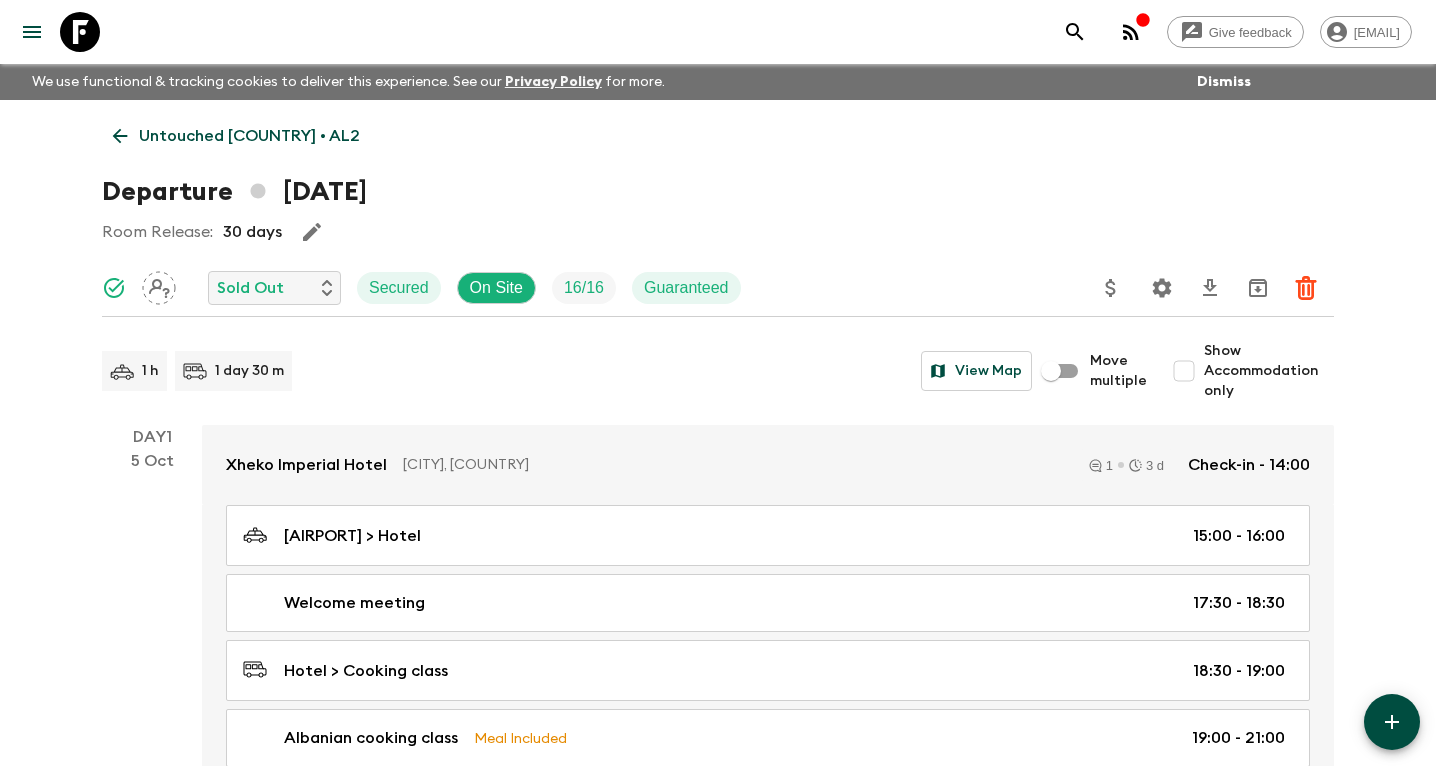 click on "Untouched [COUNTRY] • AL2" at bounding box center [249, 136] 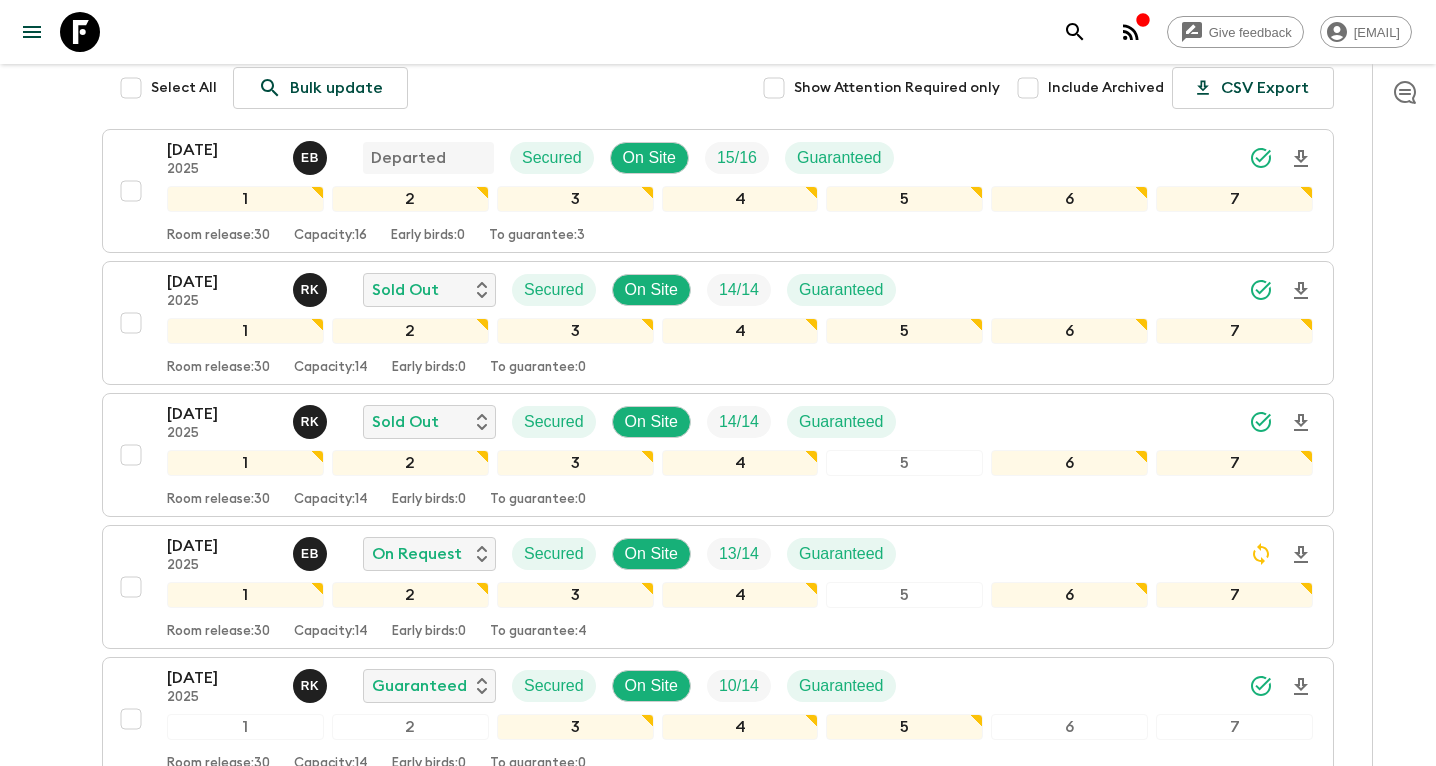 scroll, scrollTop: 478, scrollLeft: 0, axis: vertical 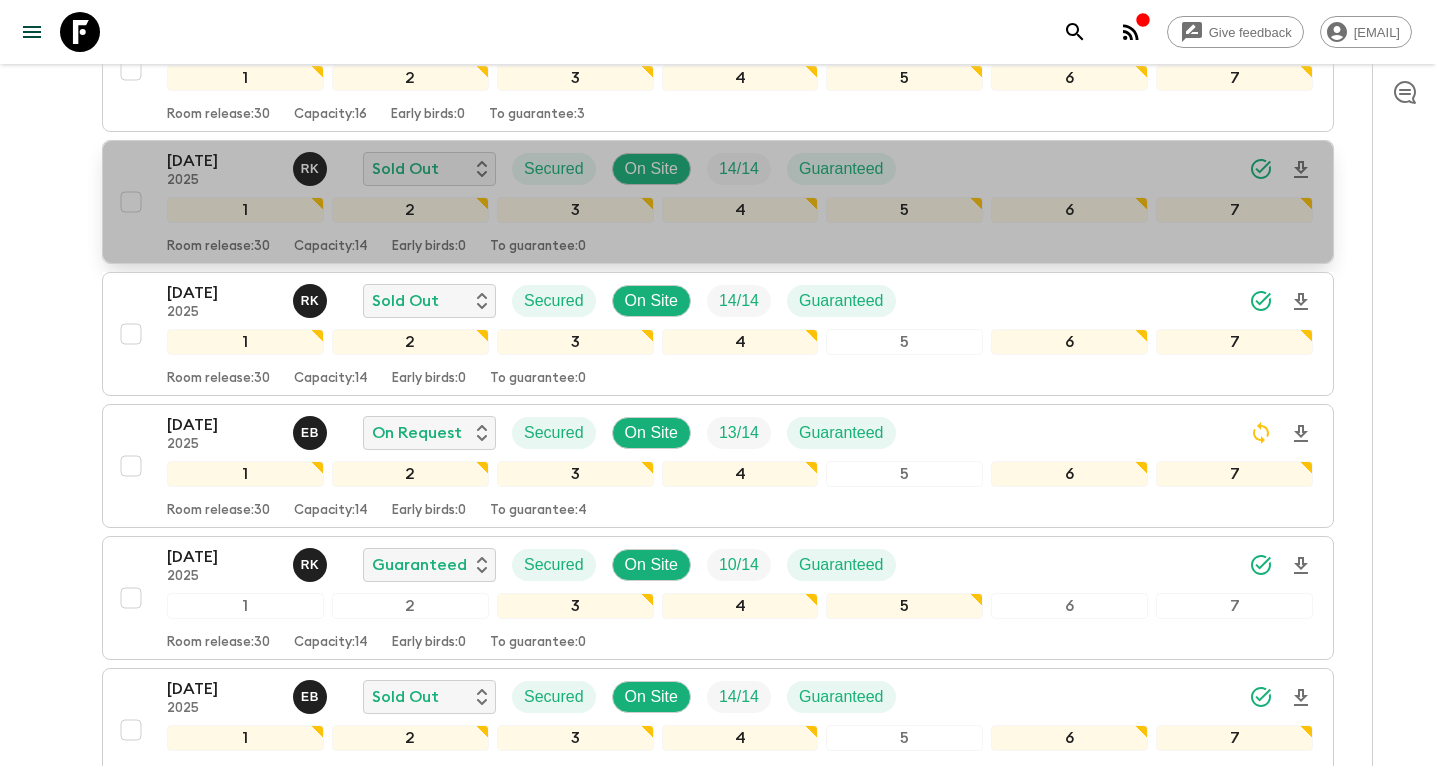click on "[DATE]" at bounding box center [222, 161] 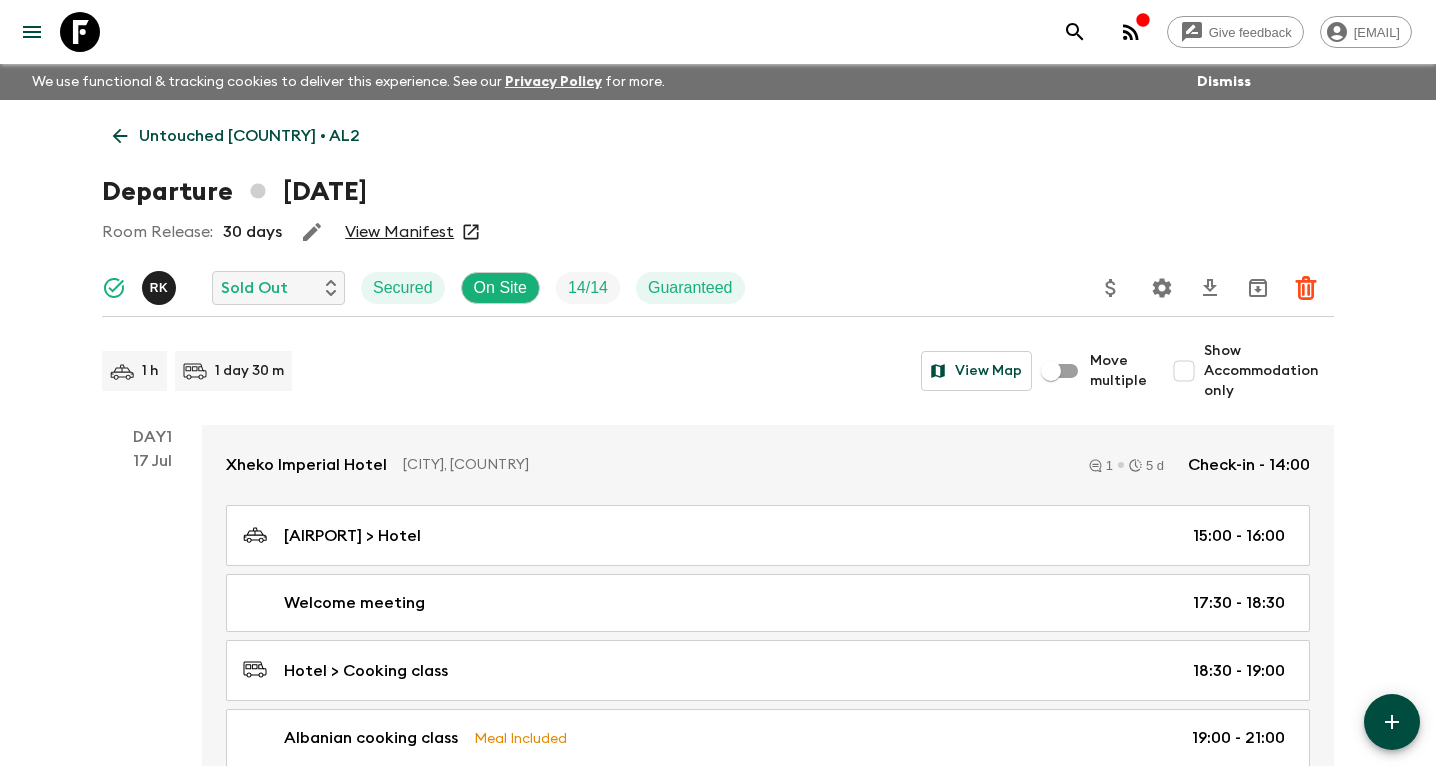 click on "Show Accommodation only" at bounding box center [1184, 371] 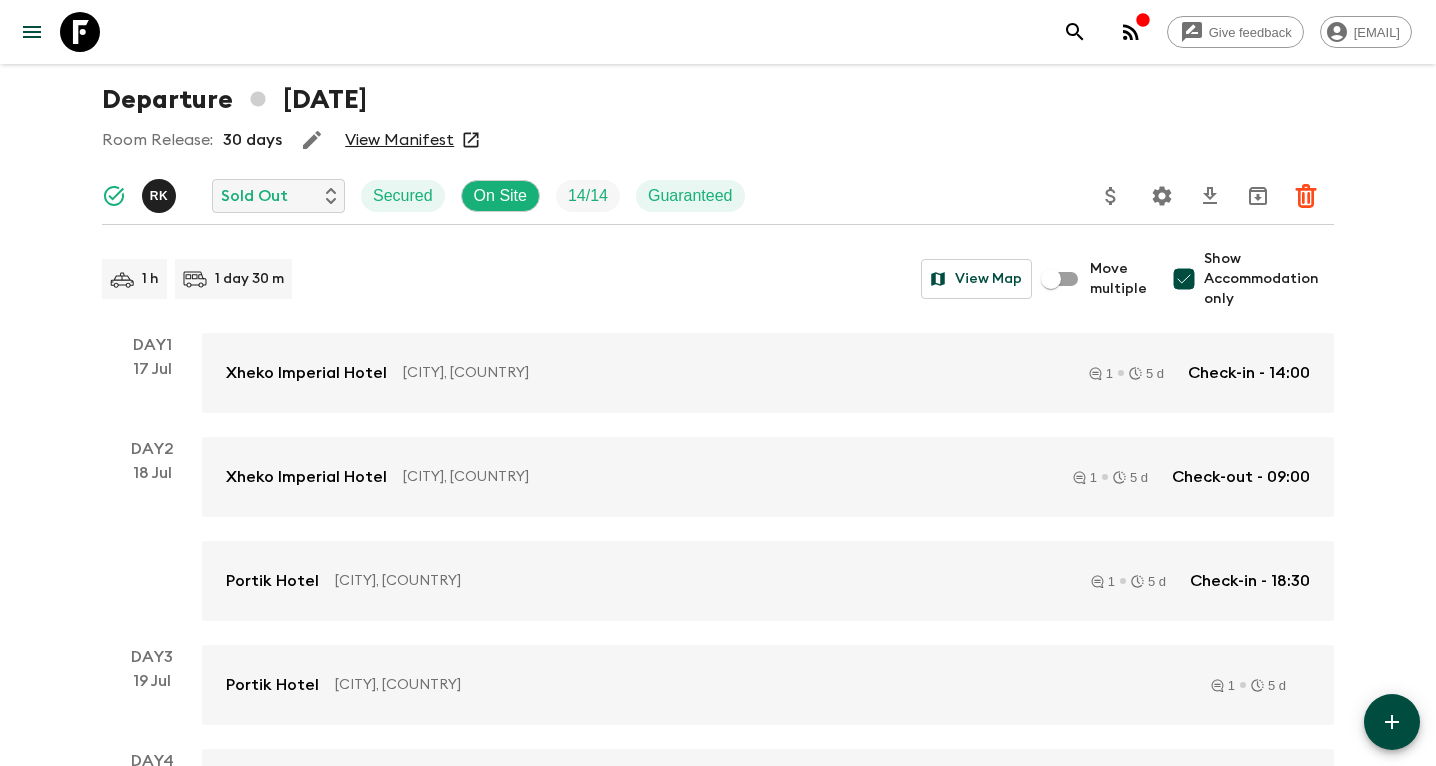 scroll, scrollTop: 164, scrollLeft: 0, axis: vertical 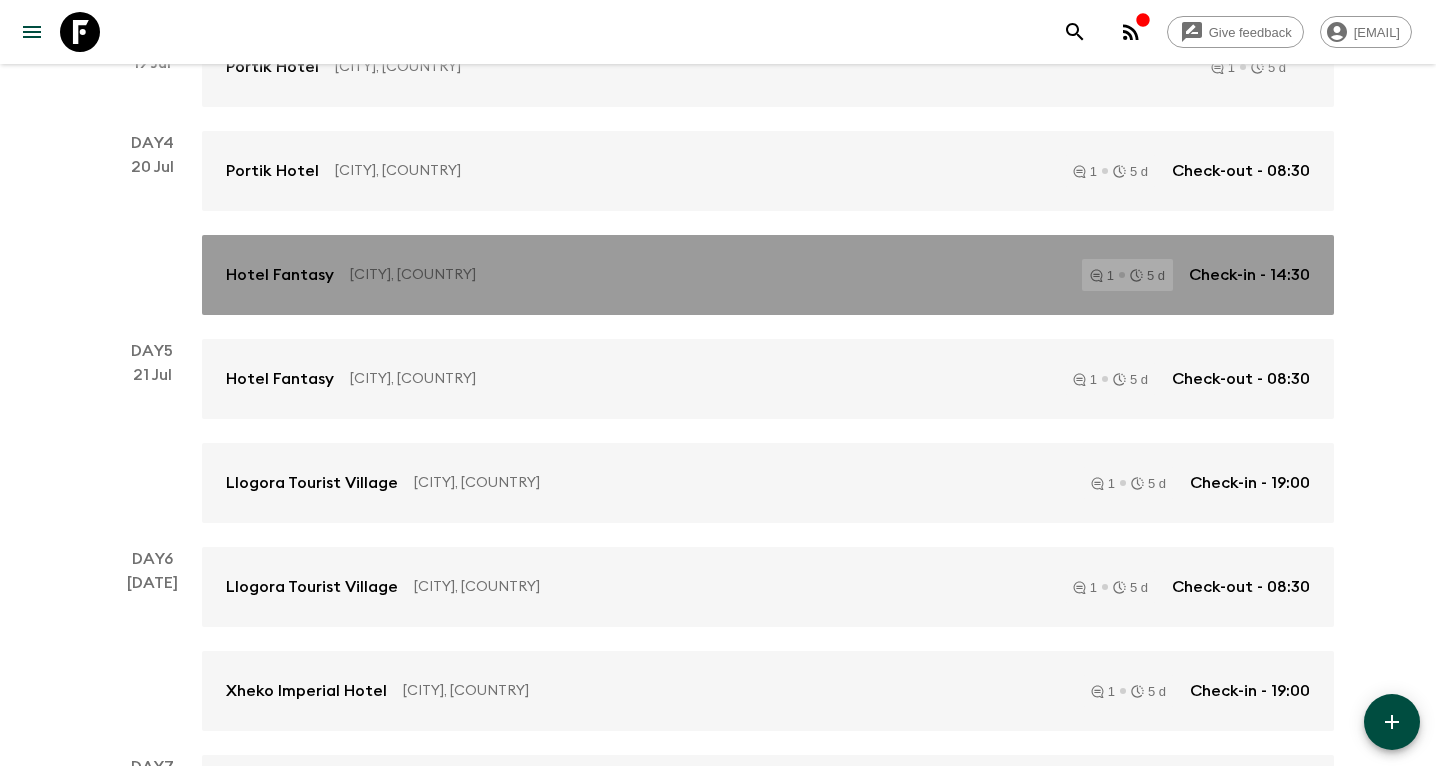 click on "Gjirokaster, Albania" at bounding box center [708, 275] 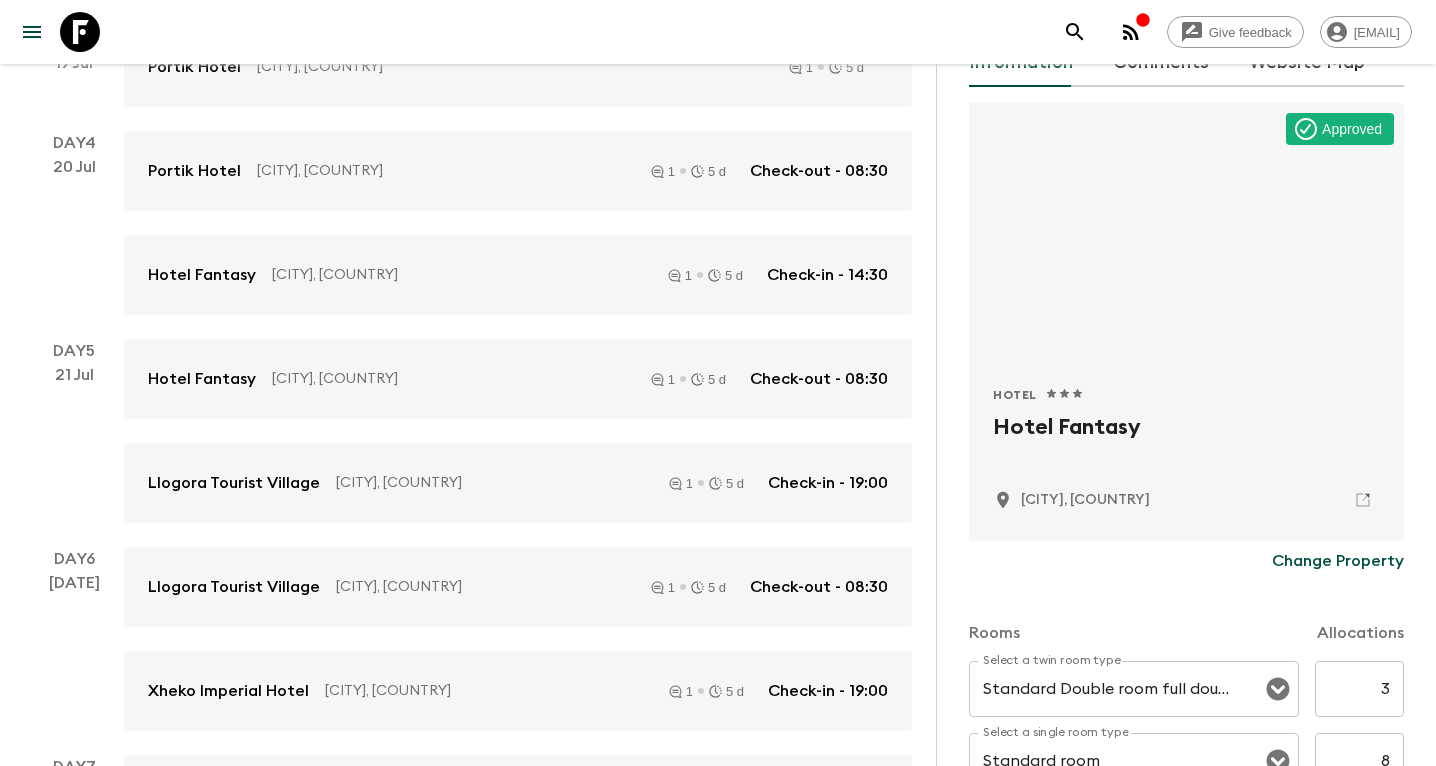 scroll, scrollTop: 115, scrollLeft: 0, axis: vertical 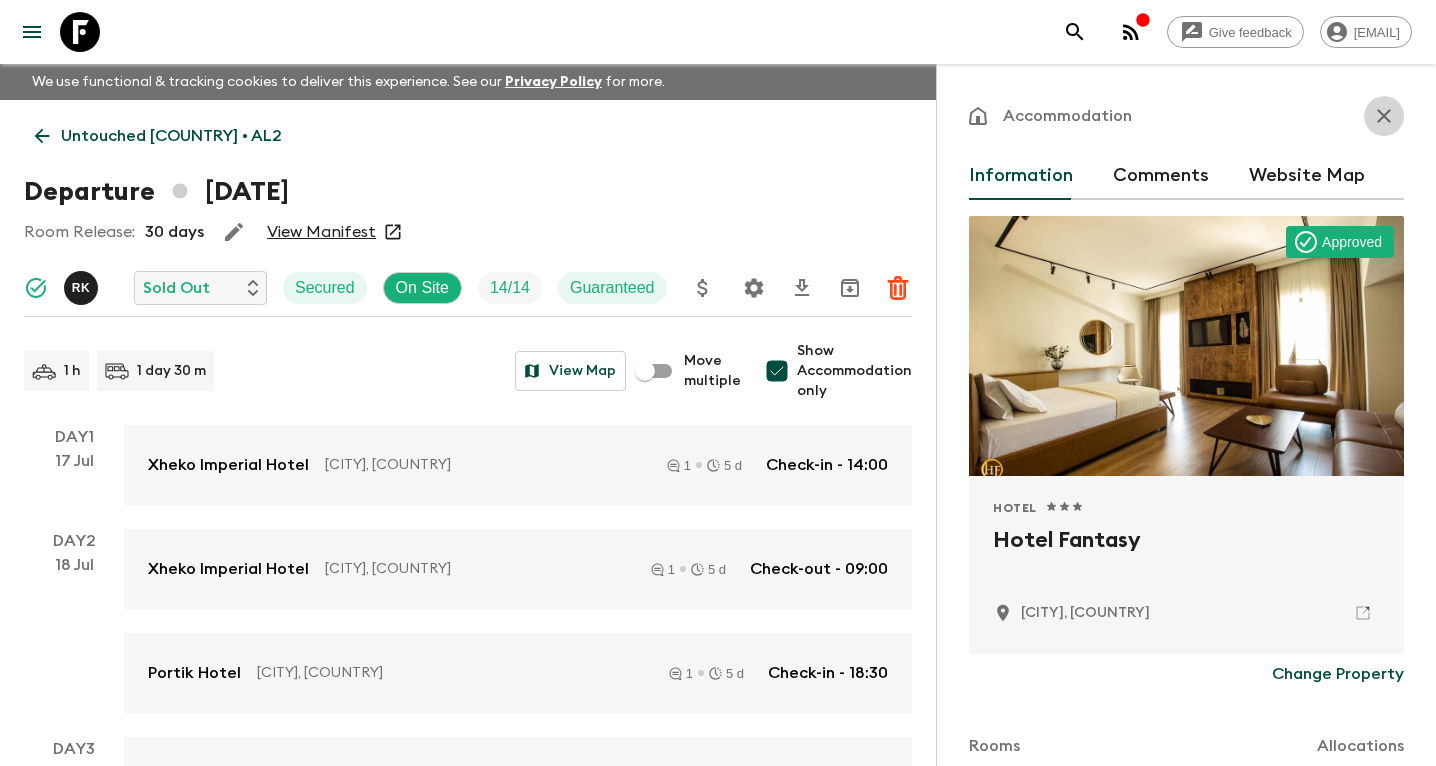 click 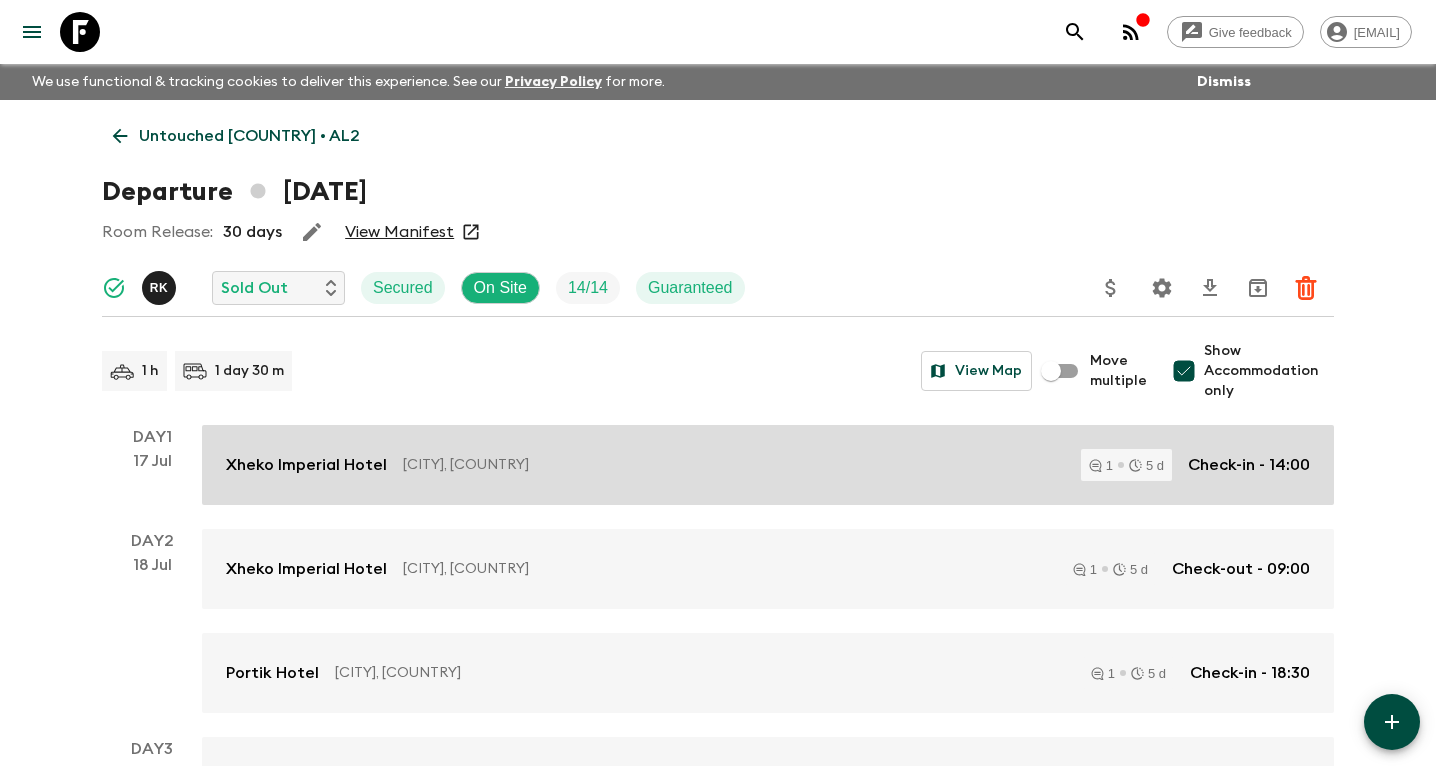click on "Check-in - 14:00" at bounding box center (1249, 465) 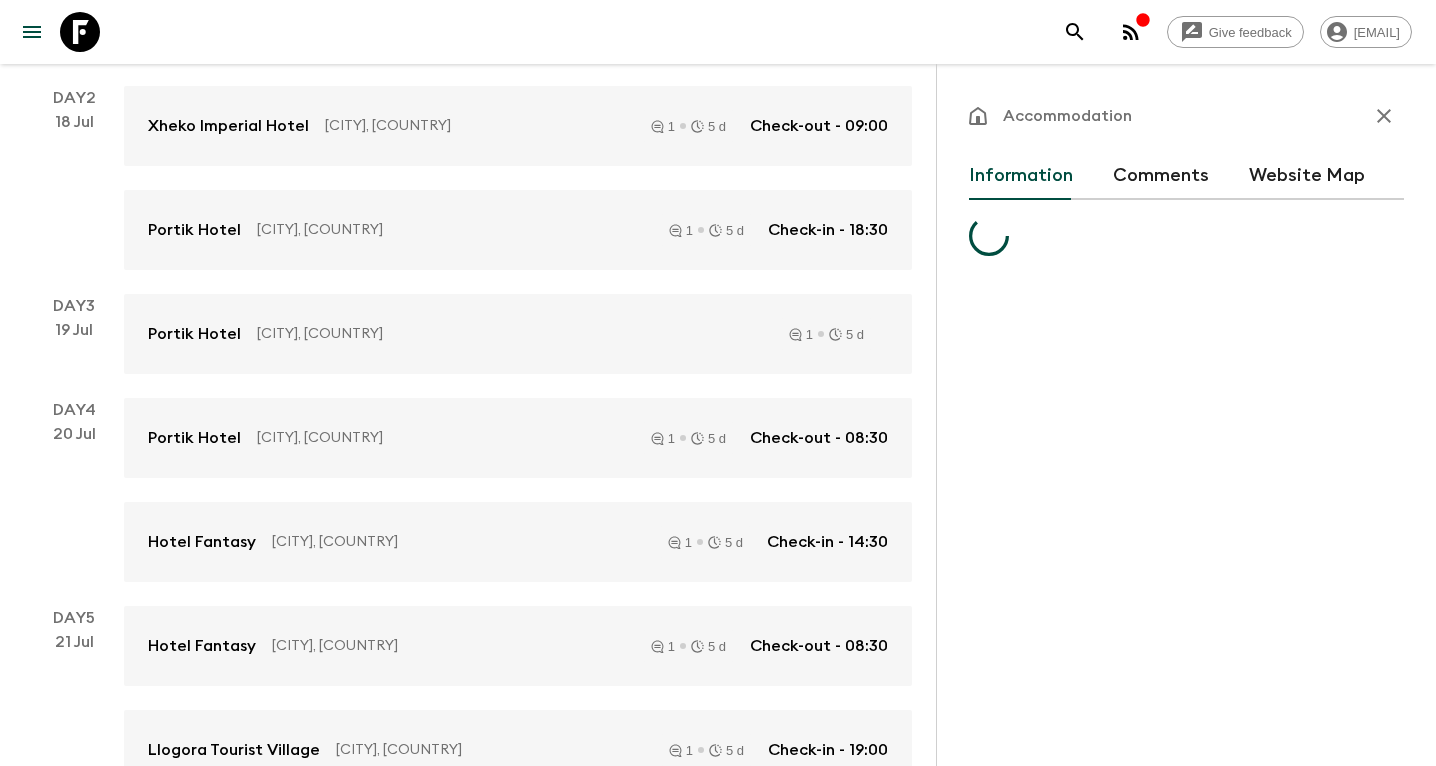 scroll, scrollTop: 442, scrollLeft: 0, axis: vertical 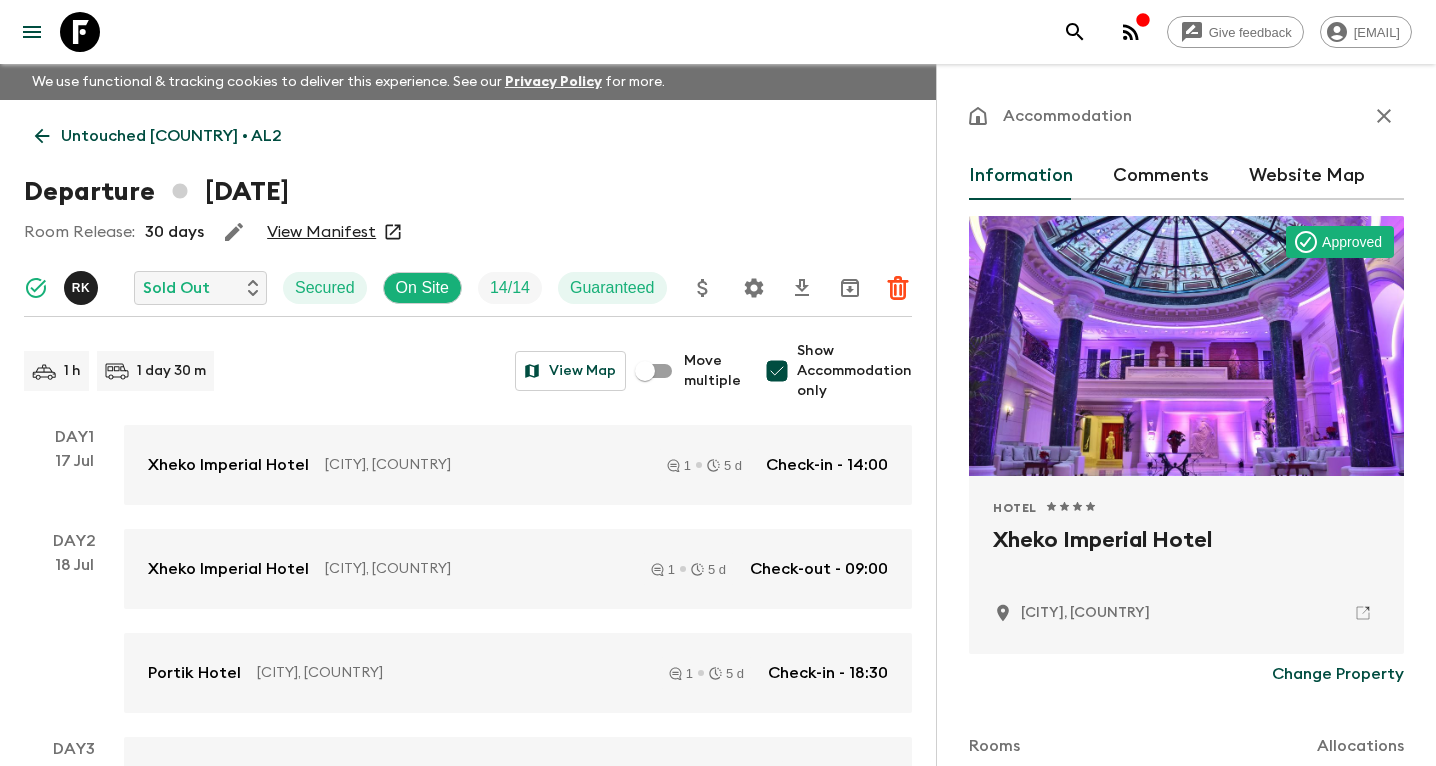 click 